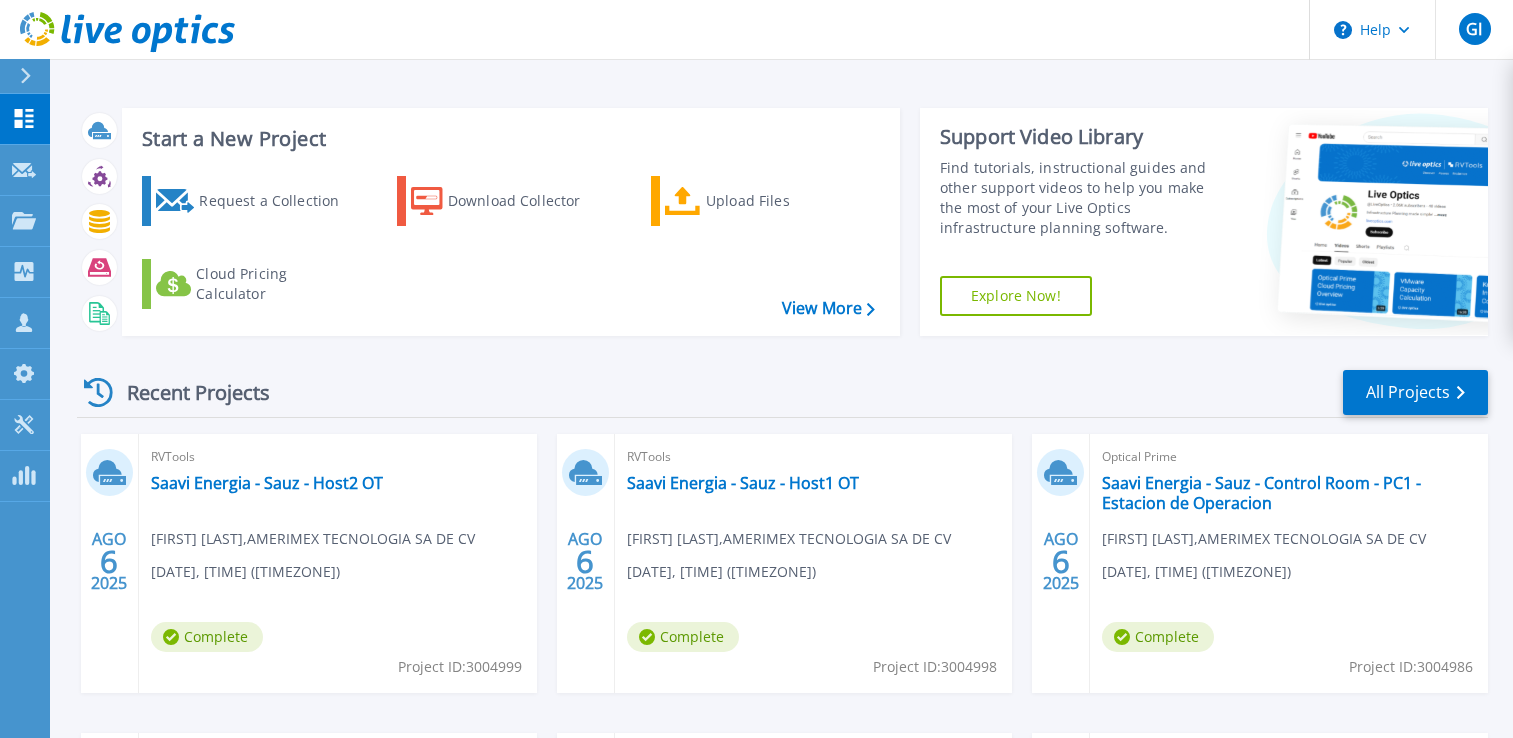scroll, scrollTop: 5, scrollLeft: 0, axis: vertical 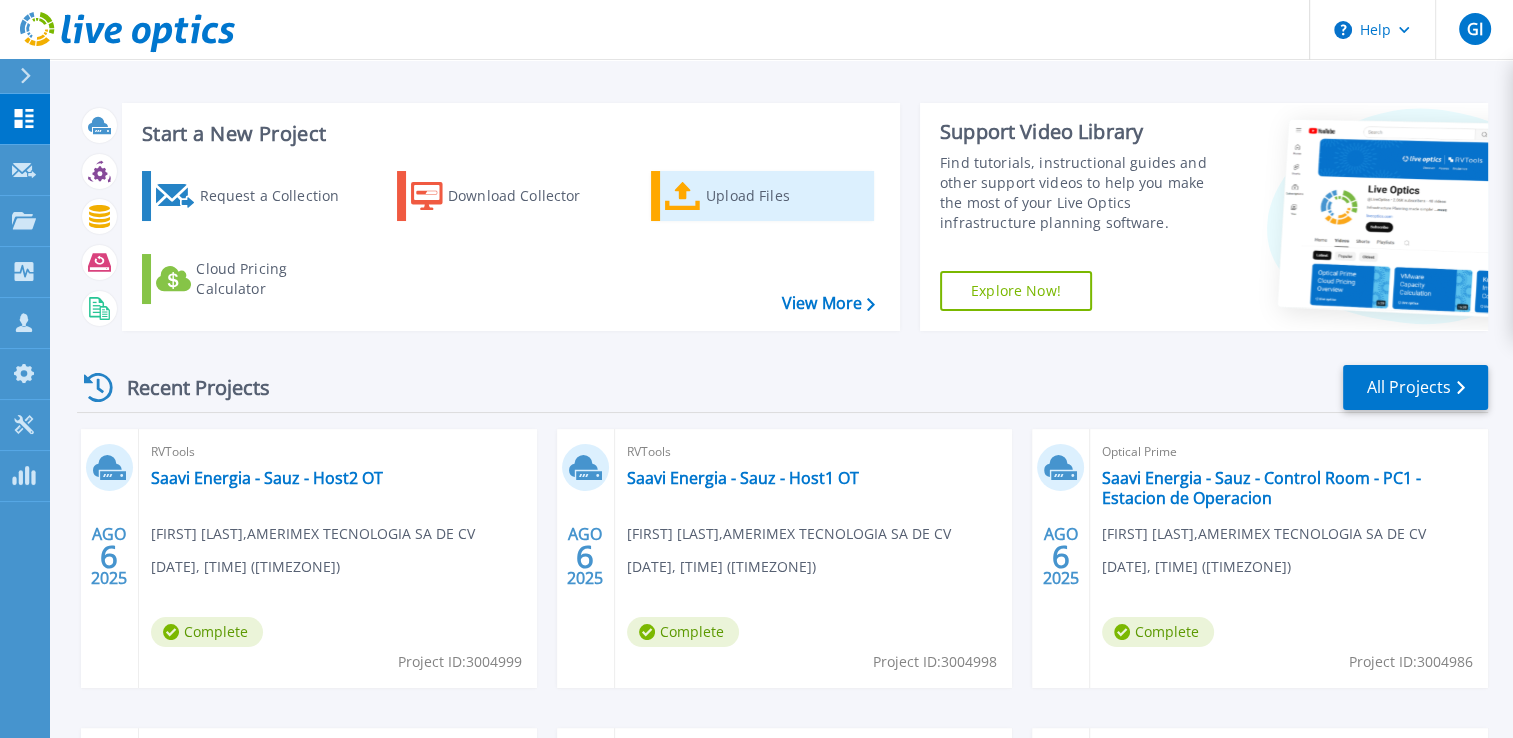 click on "Upload Files" at bounding box center [786, 196] 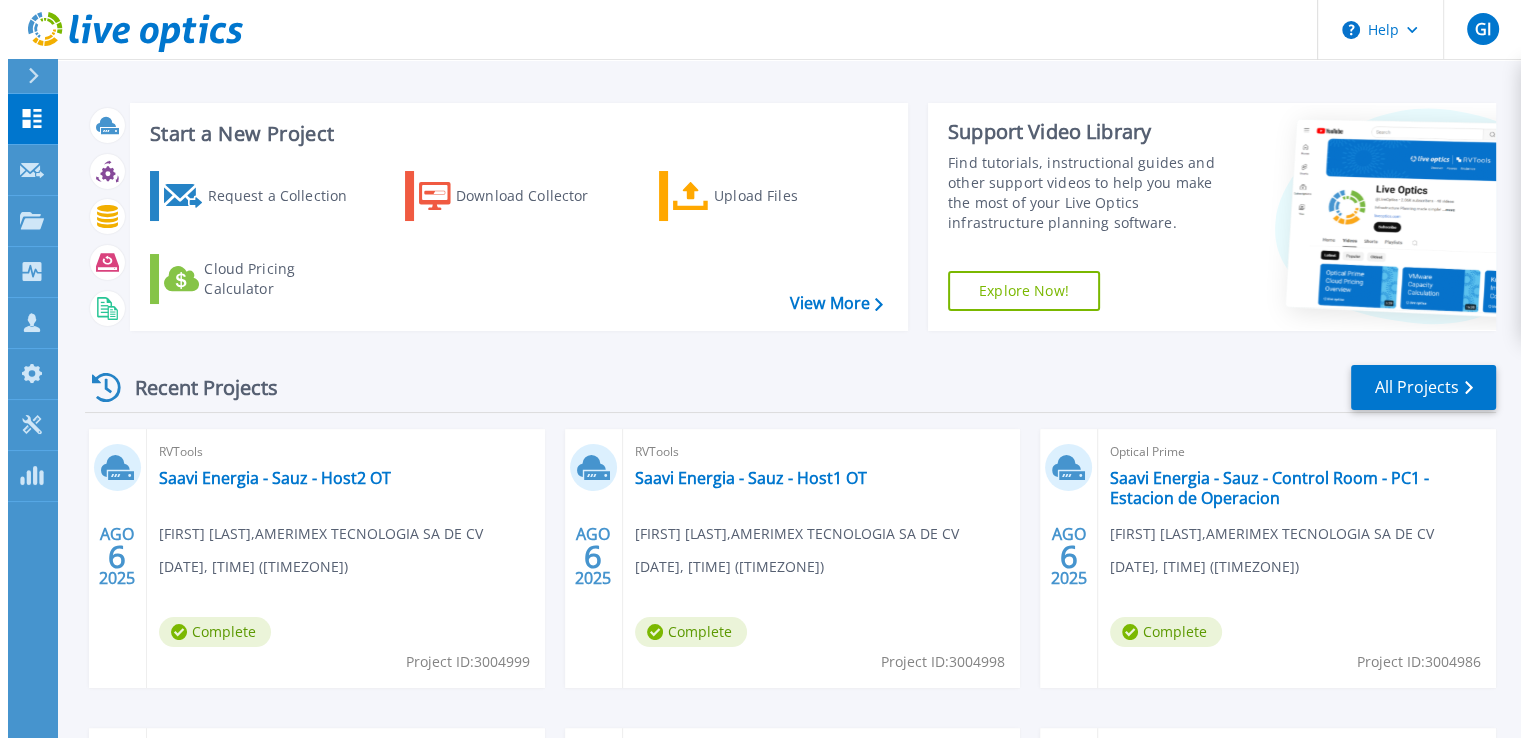 scroll, scrollTop: 0, scrollLeft: 0, axis: both 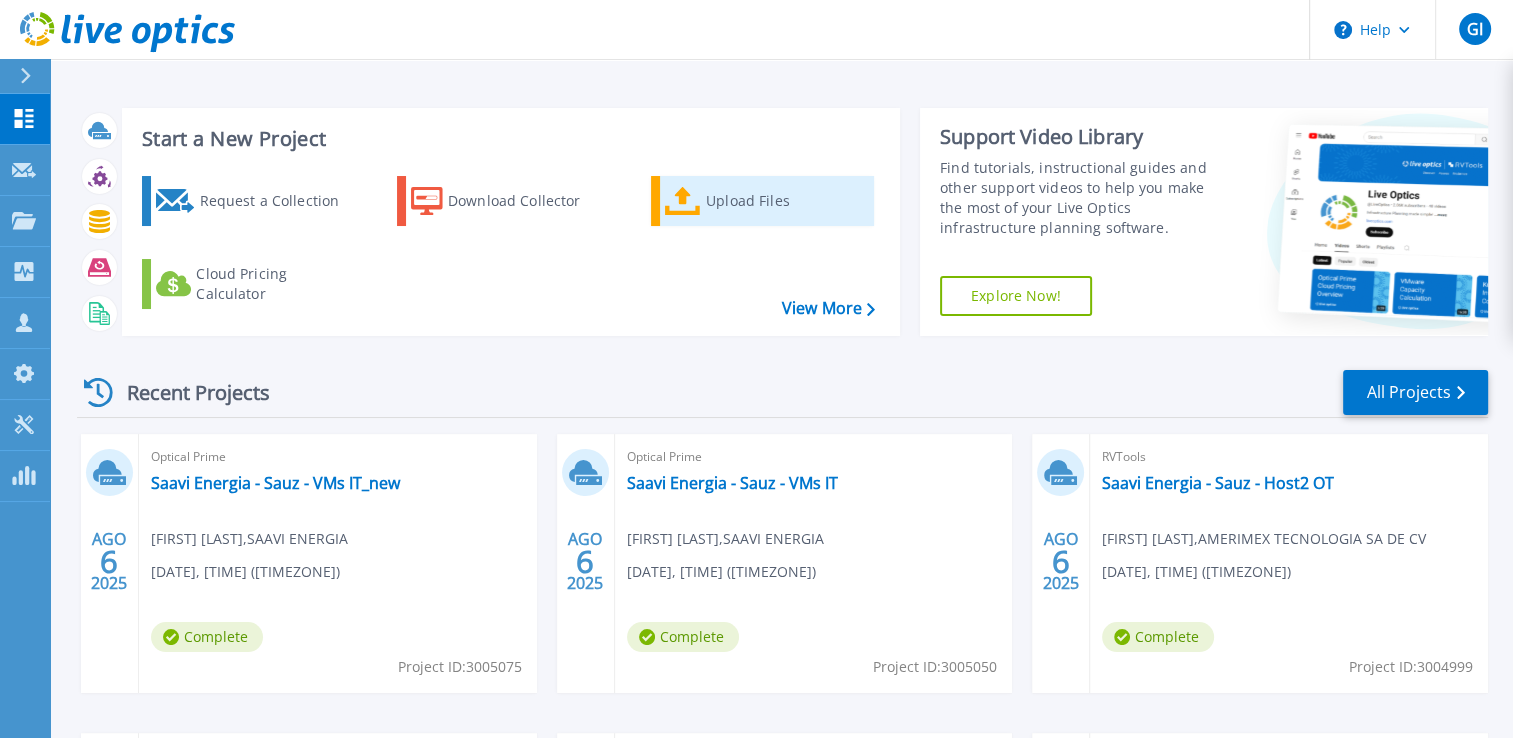 click on "Upload Files" at bounding box center (786, 201) 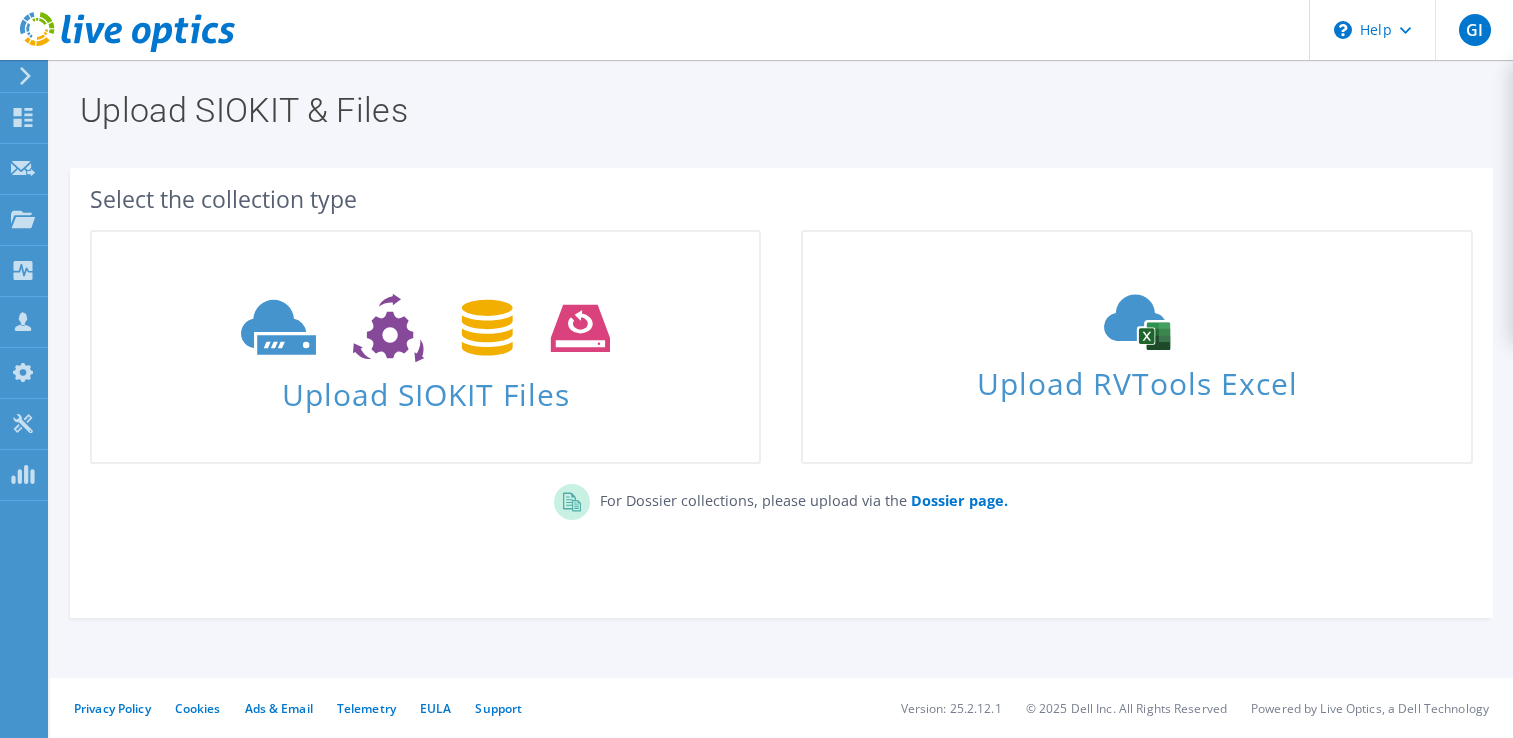 scroll, scrollTop: 0, scrollLeft: 0, axis: both 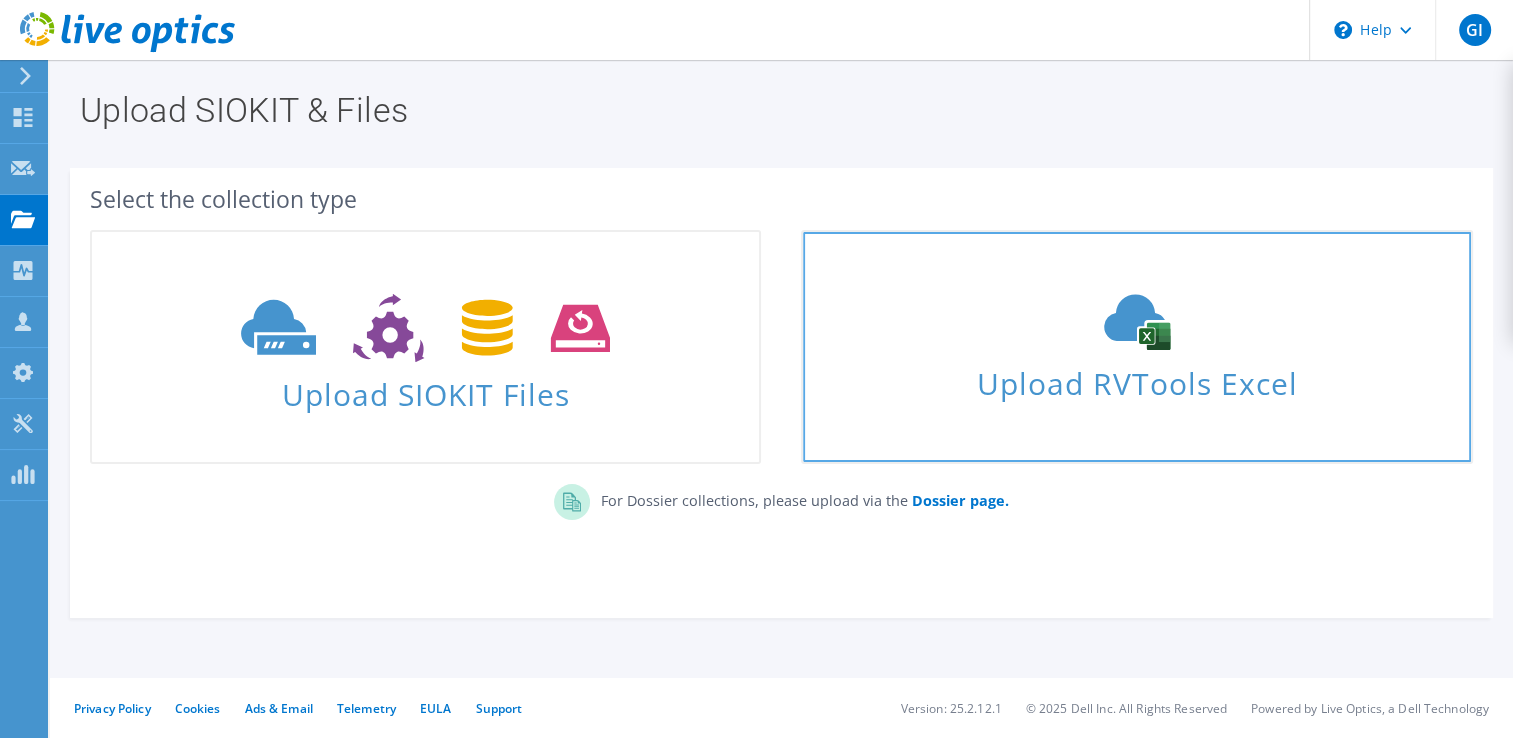 click 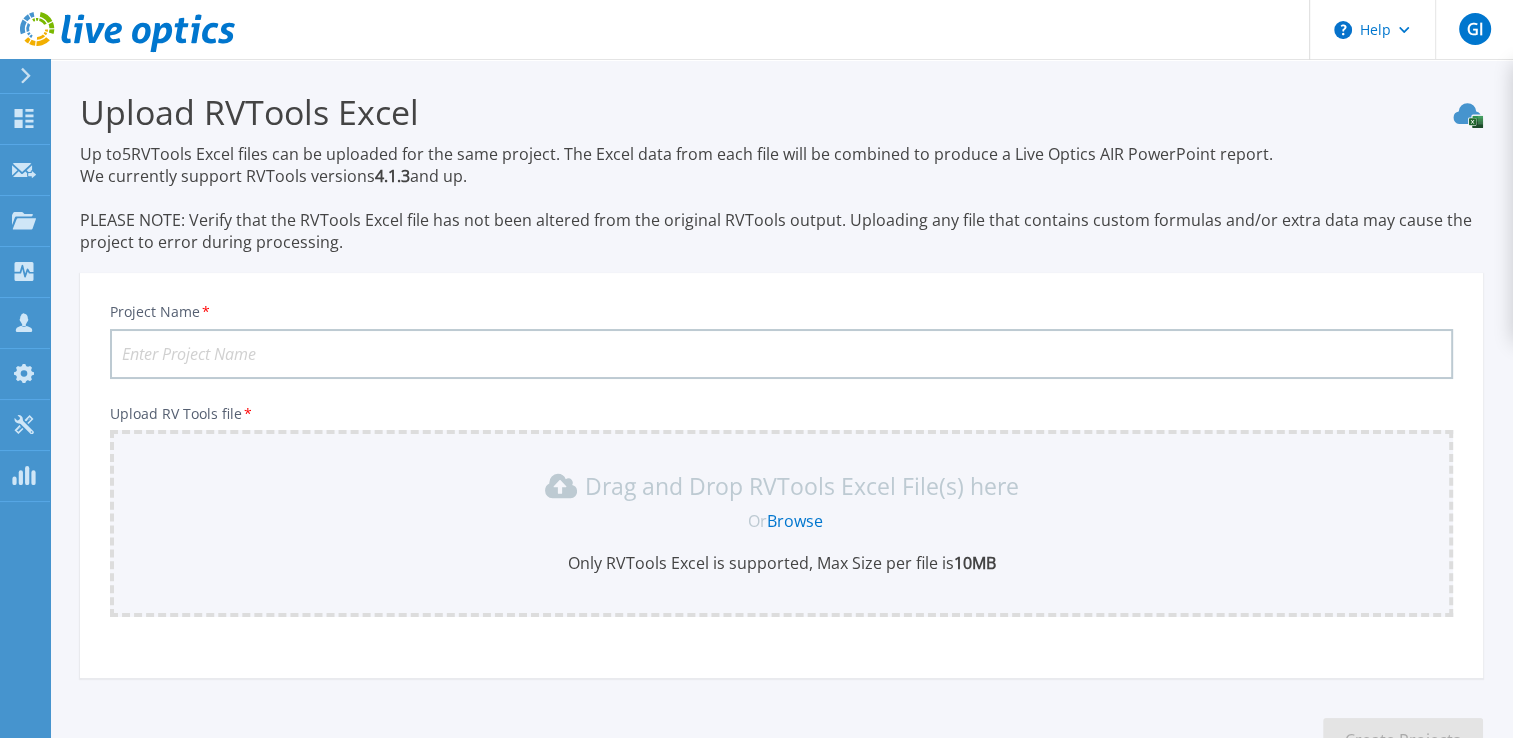 scroll, scrollTop: 144, scrollLeft: 0, axis: vertical 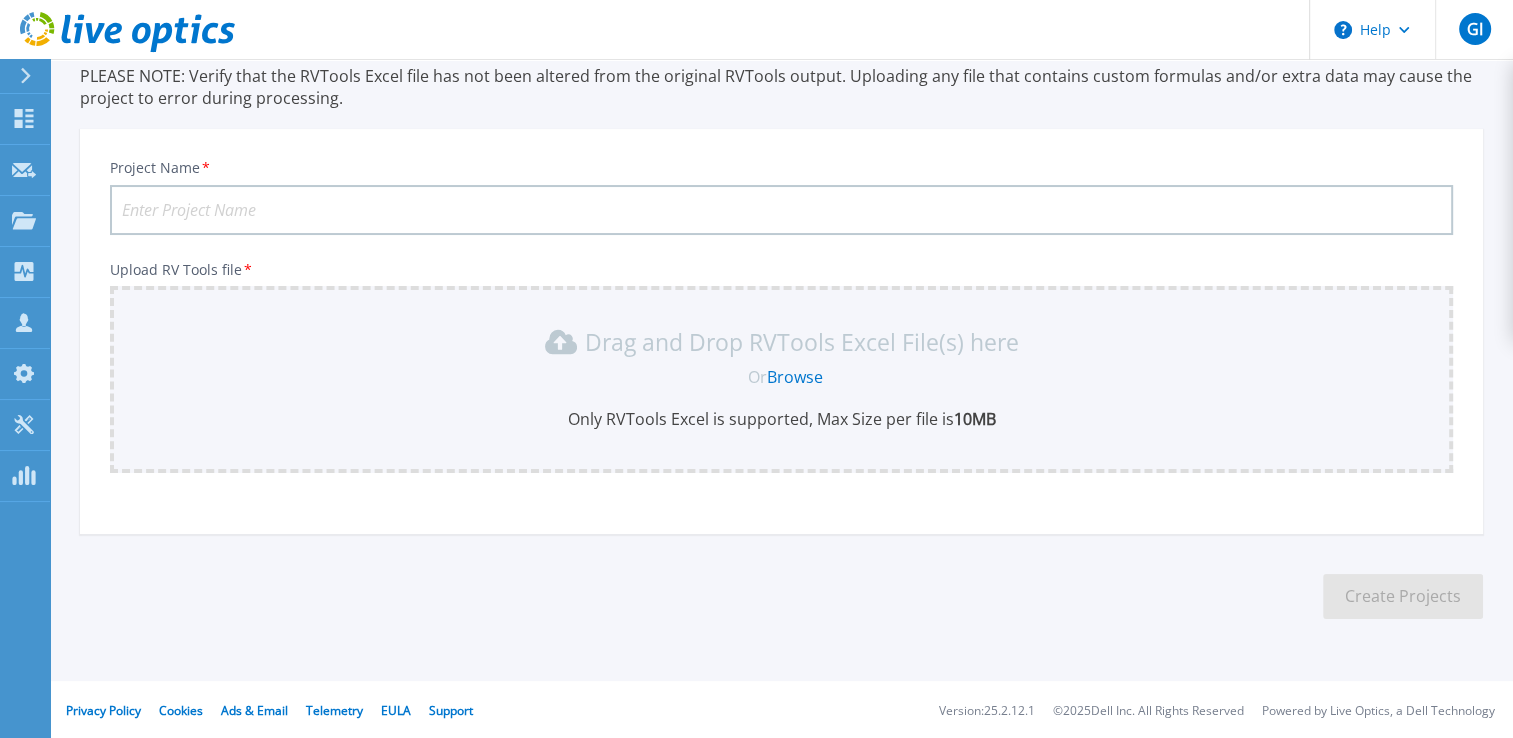click on "Project Name *" at bounding box center (781, 210) 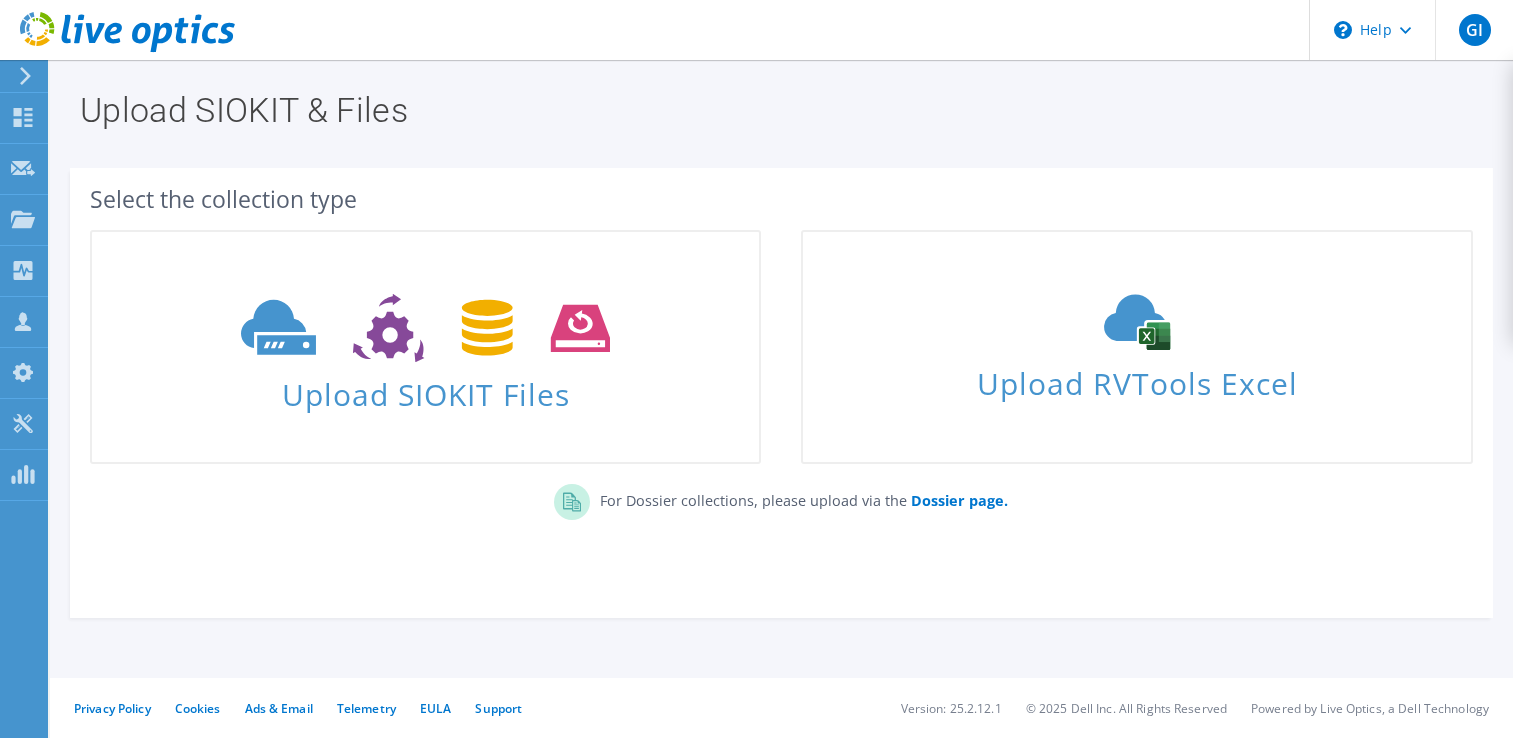 scroll, scrollTop: 0, scrollLeft: 0, axis: both 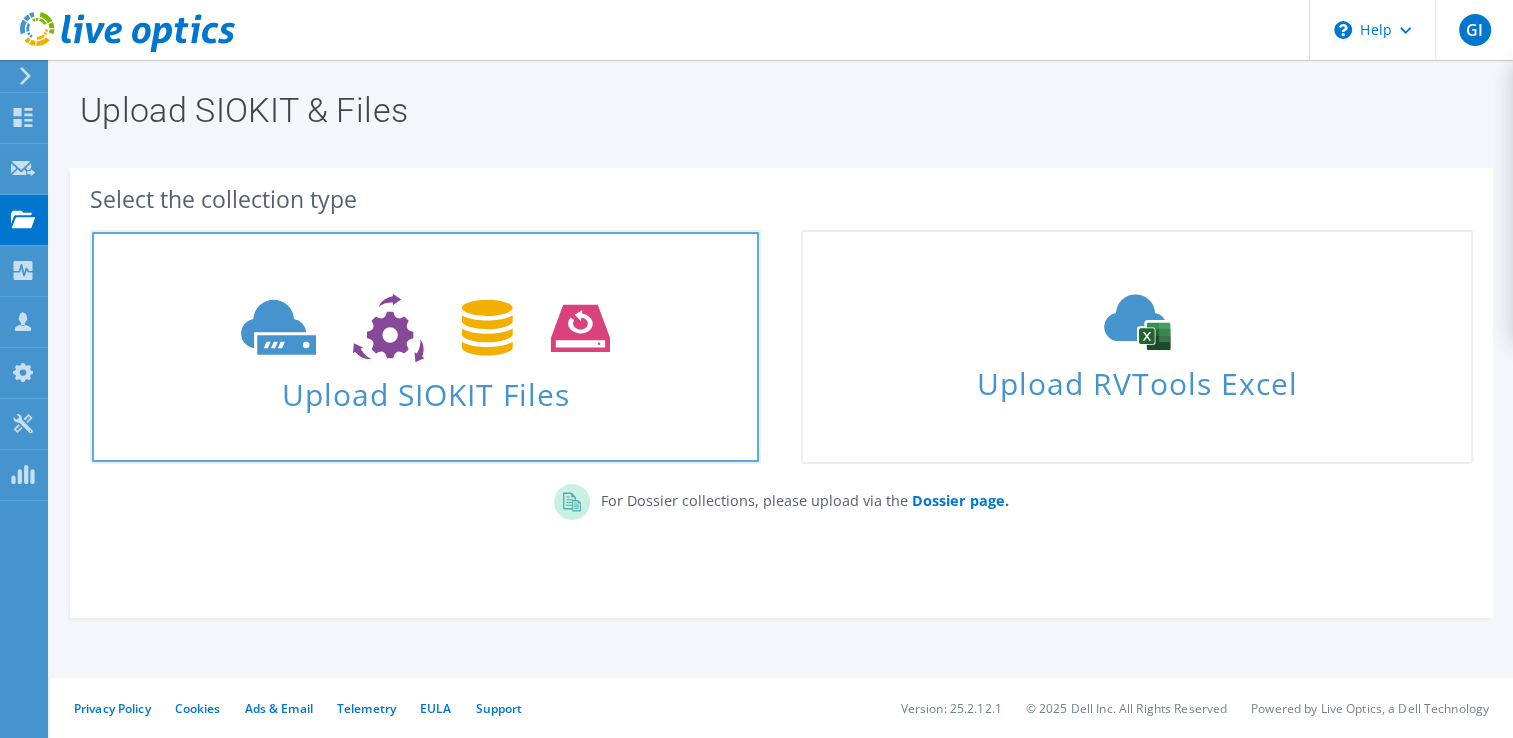 click 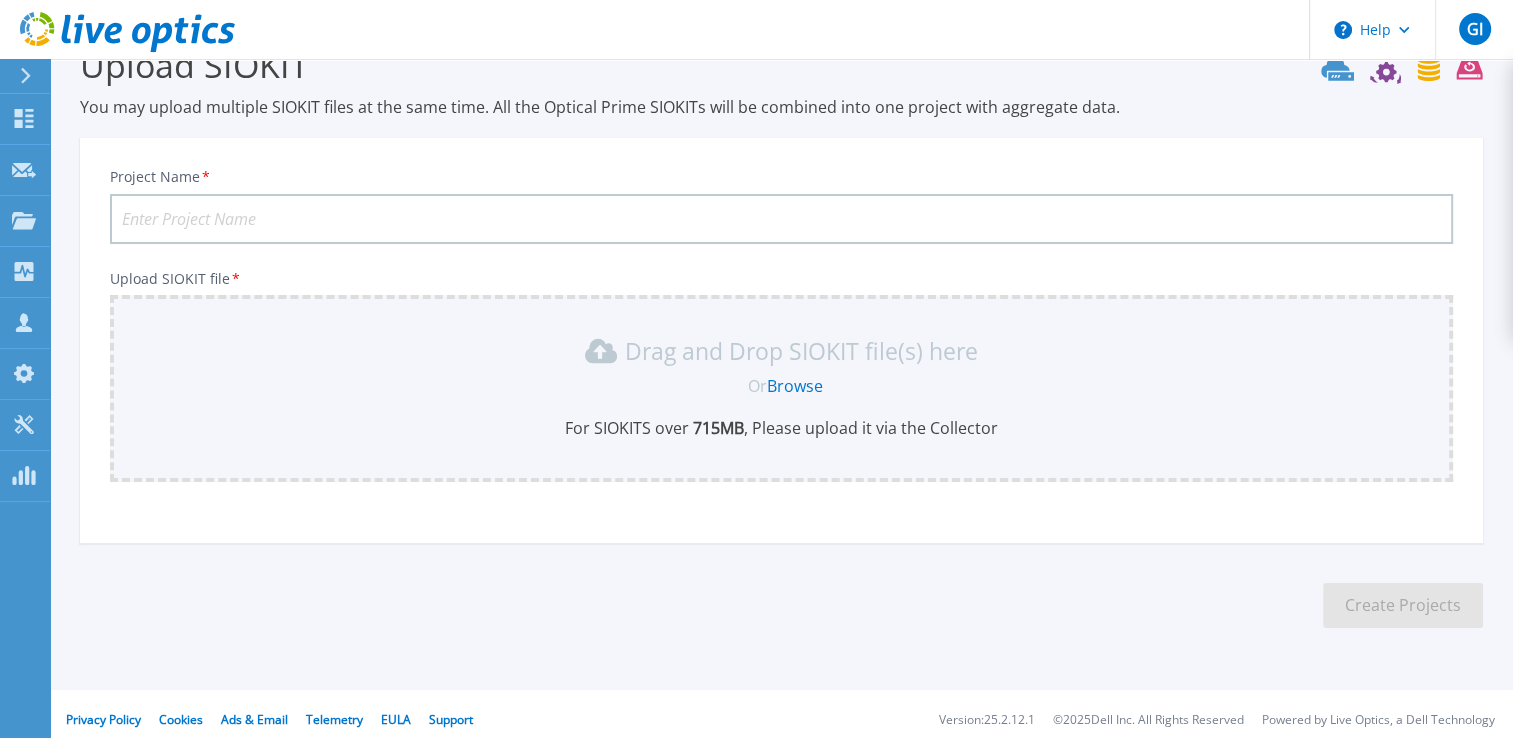 scroll, scrollTop: 56, scrollLeft: 0, axis: vertical 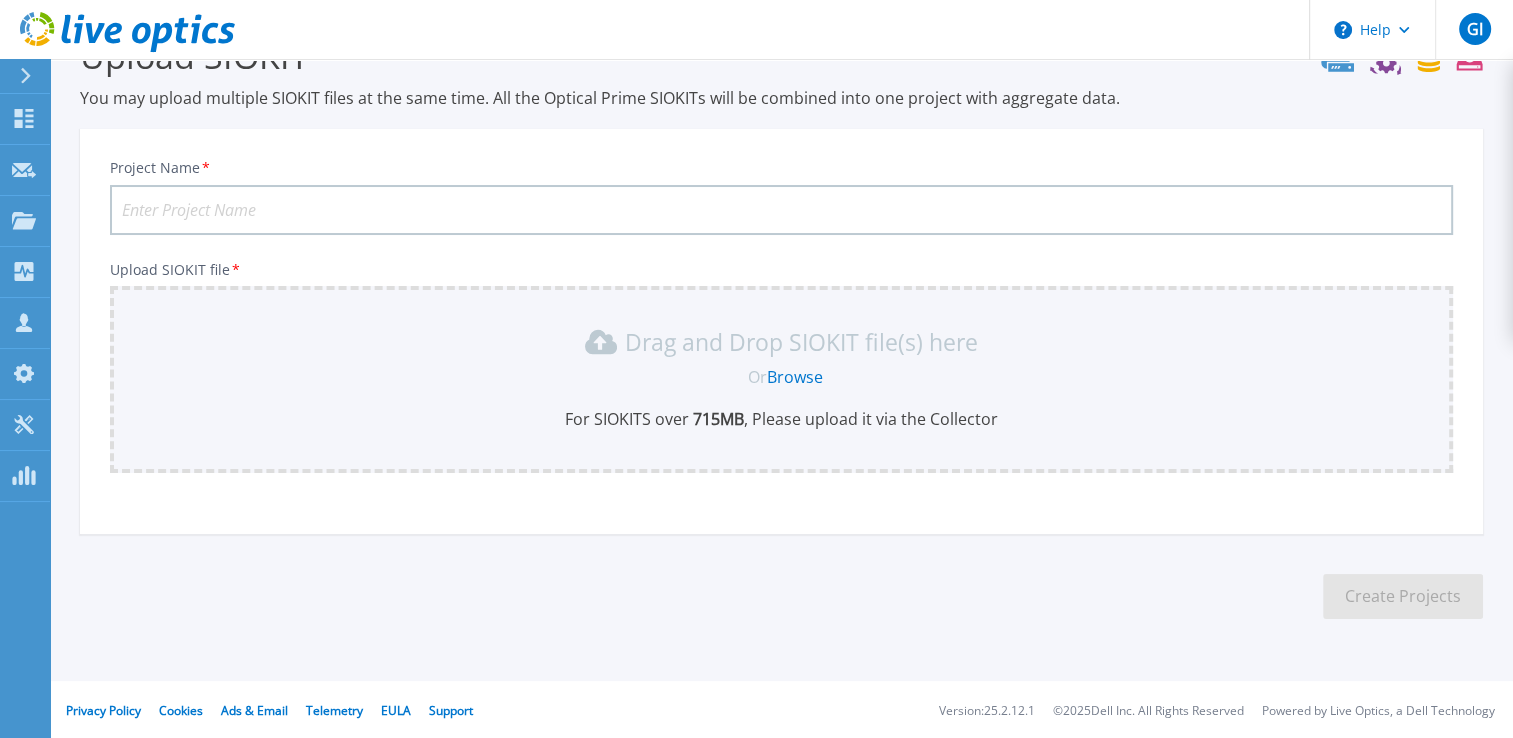 click on "Project Name *" at bounding box center (781, 210) 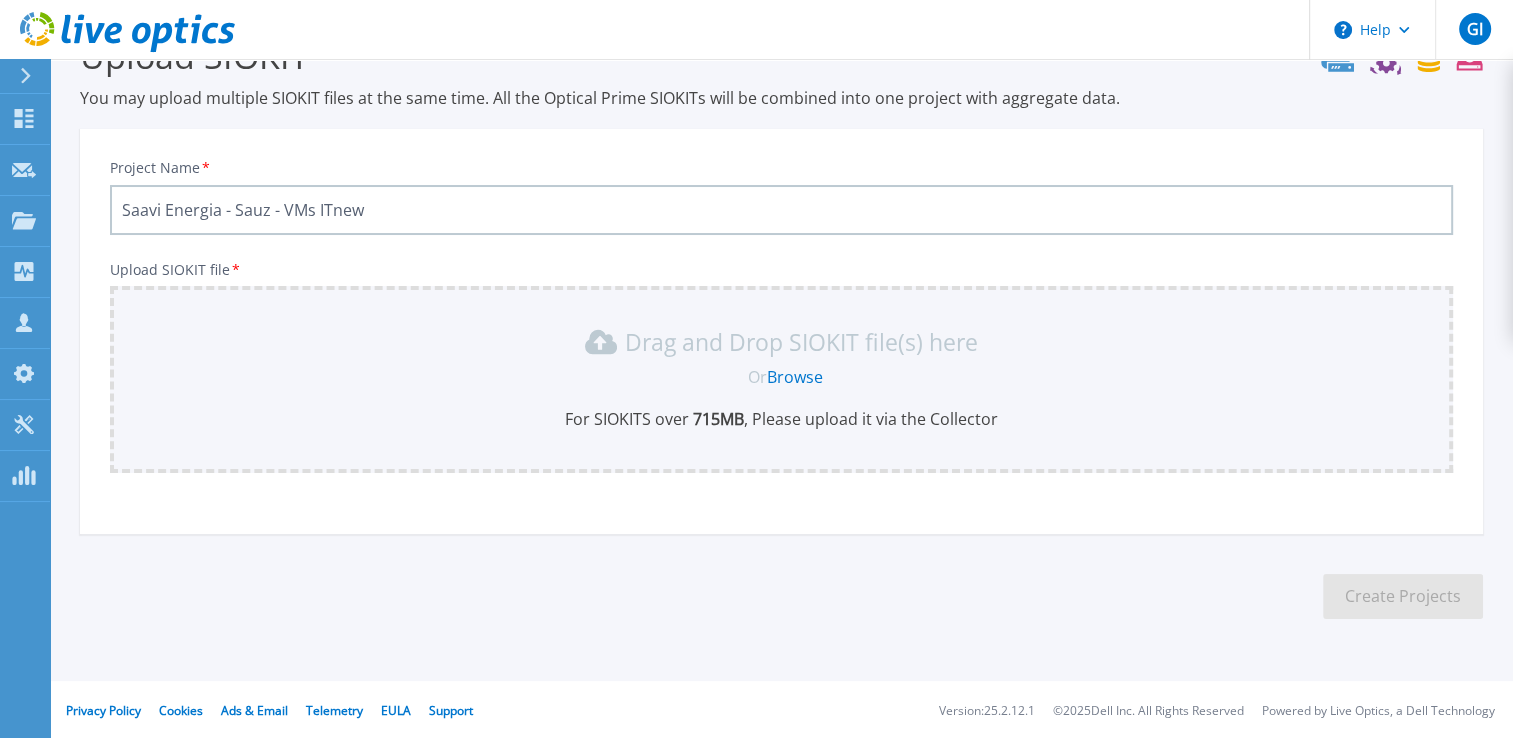 type on "Saavi Energia - Sauz - VMs ITnew" 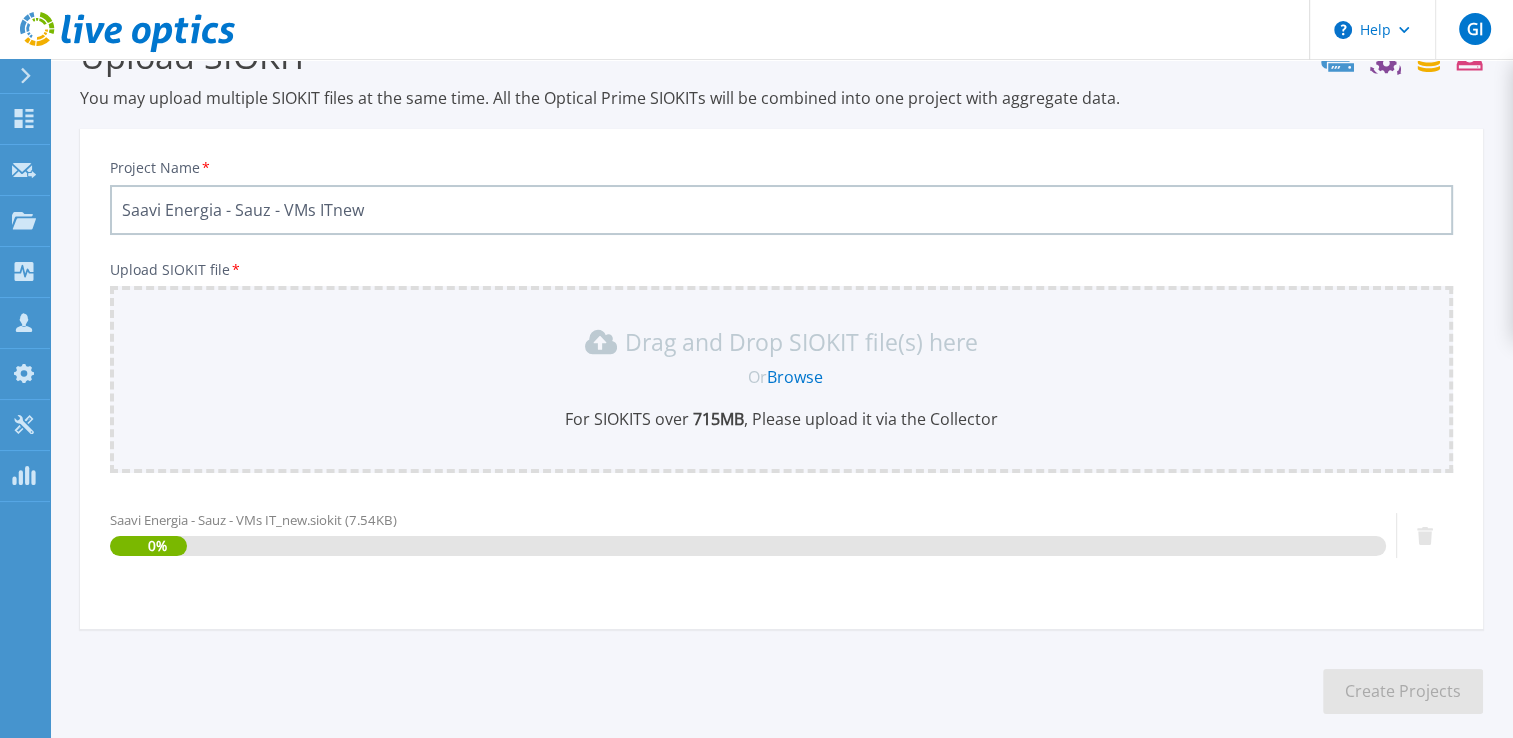 scroll, scrollTop: 152, scrollLeft: 0, axis: vertical 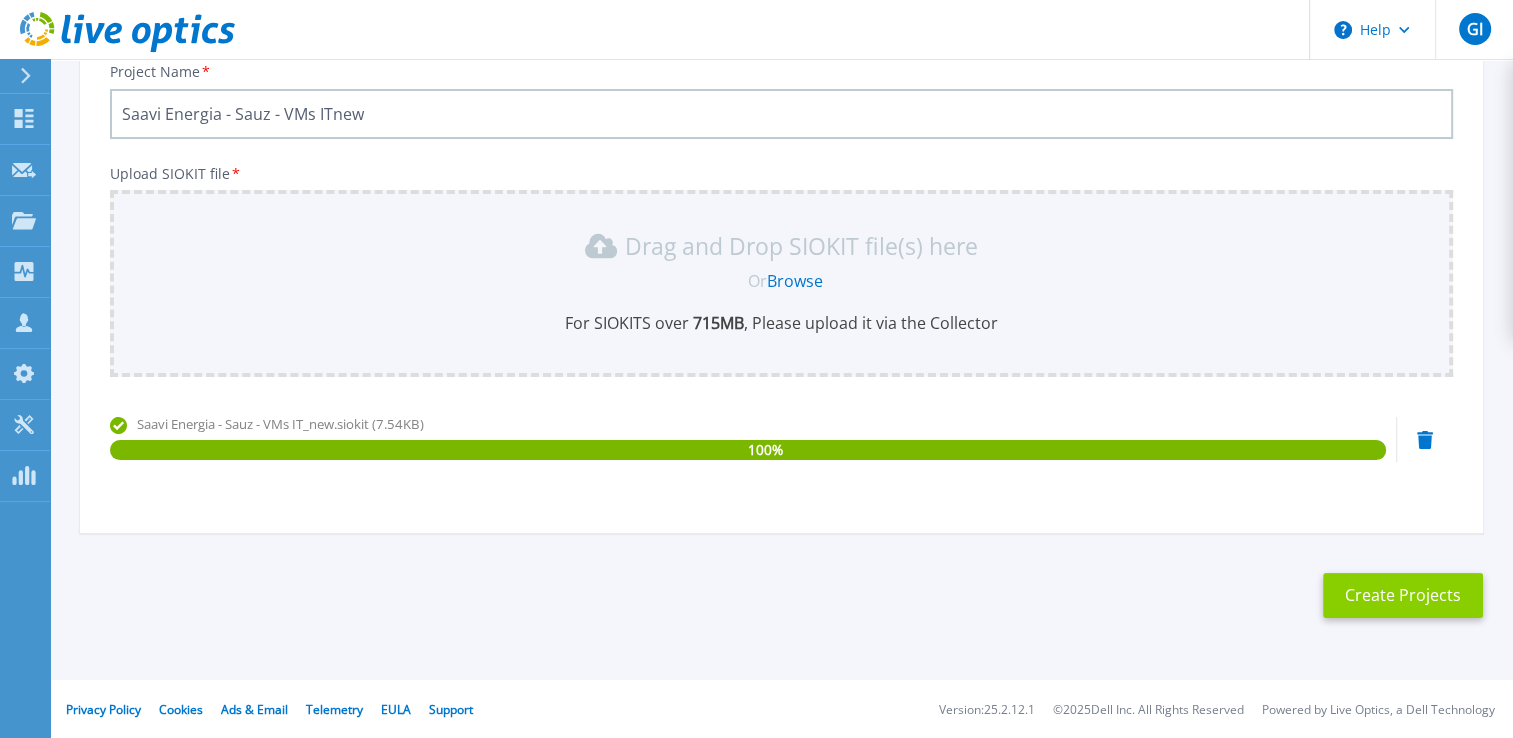 click on "Create Projects" at bounding box center [1403, 595] 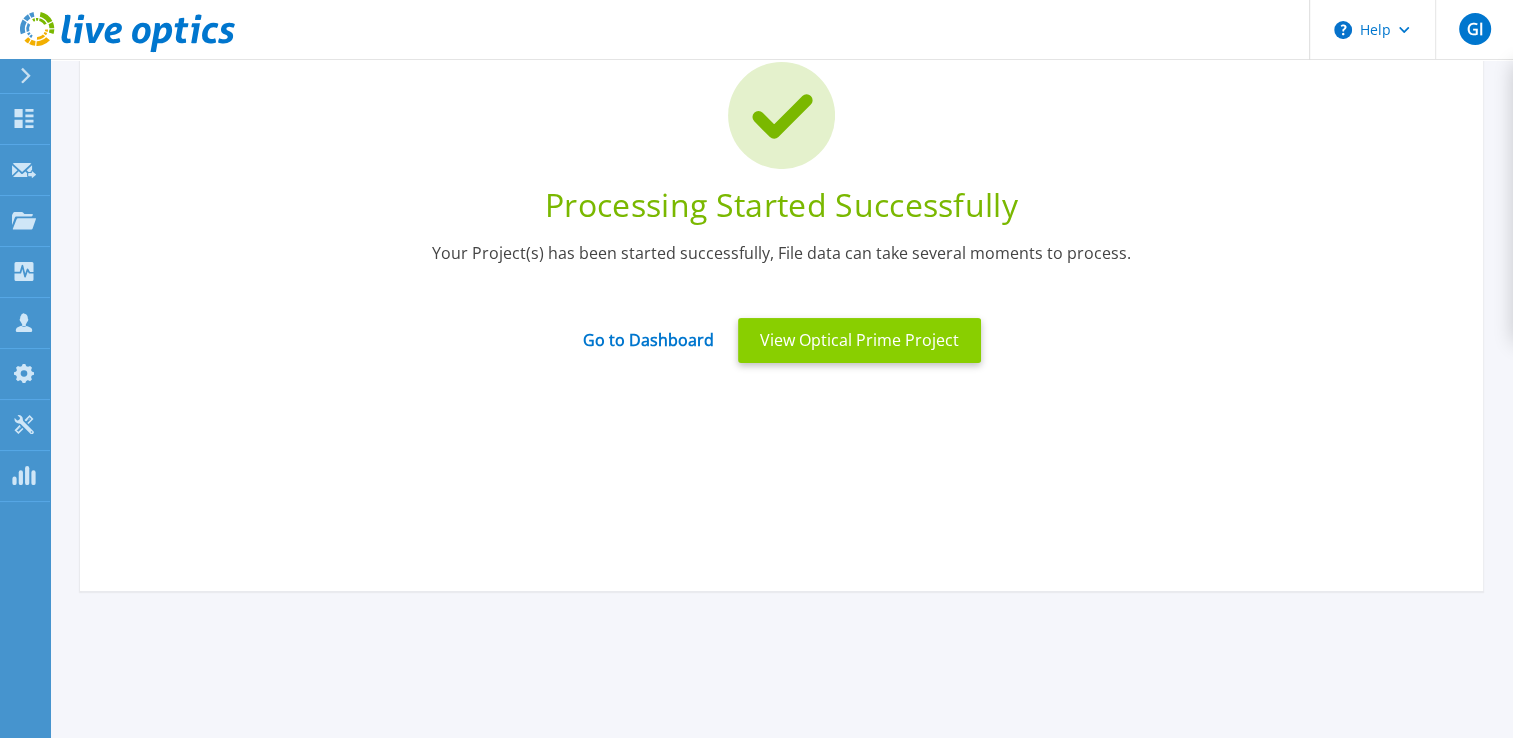 click on "View Optical Prime Project" at bounding box center (859, 340) 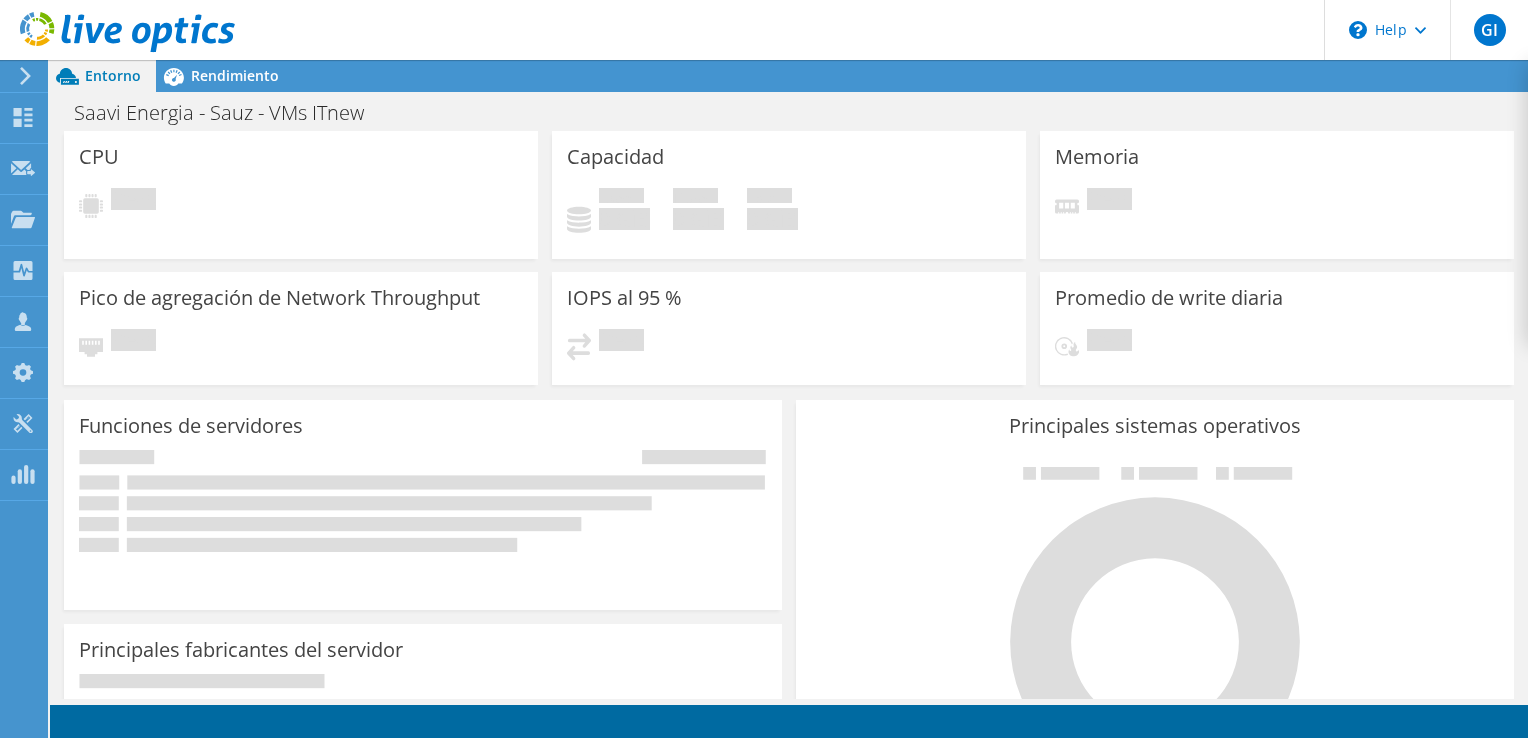 scroll, scrollTop: 0, scrollLeft: 0, axis: both 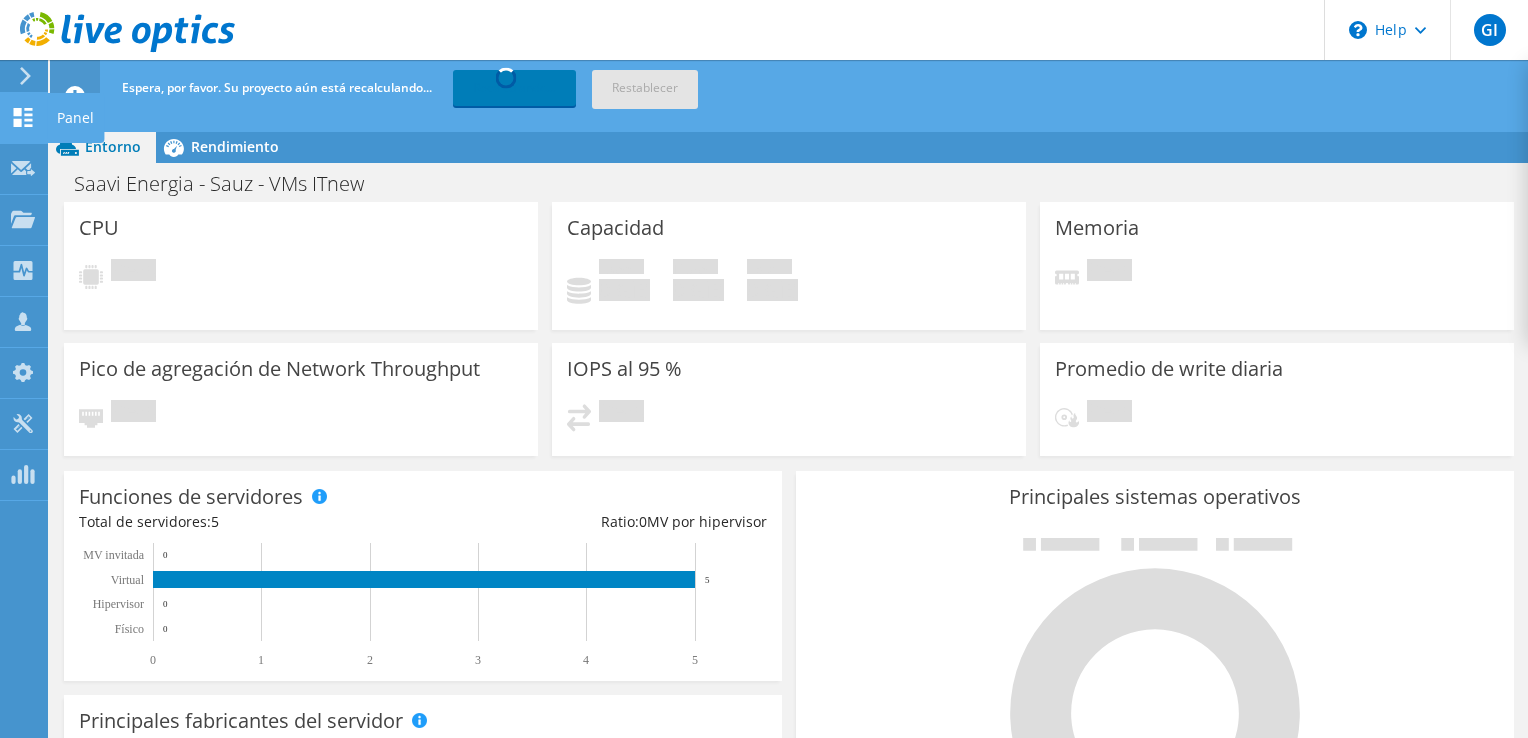 click 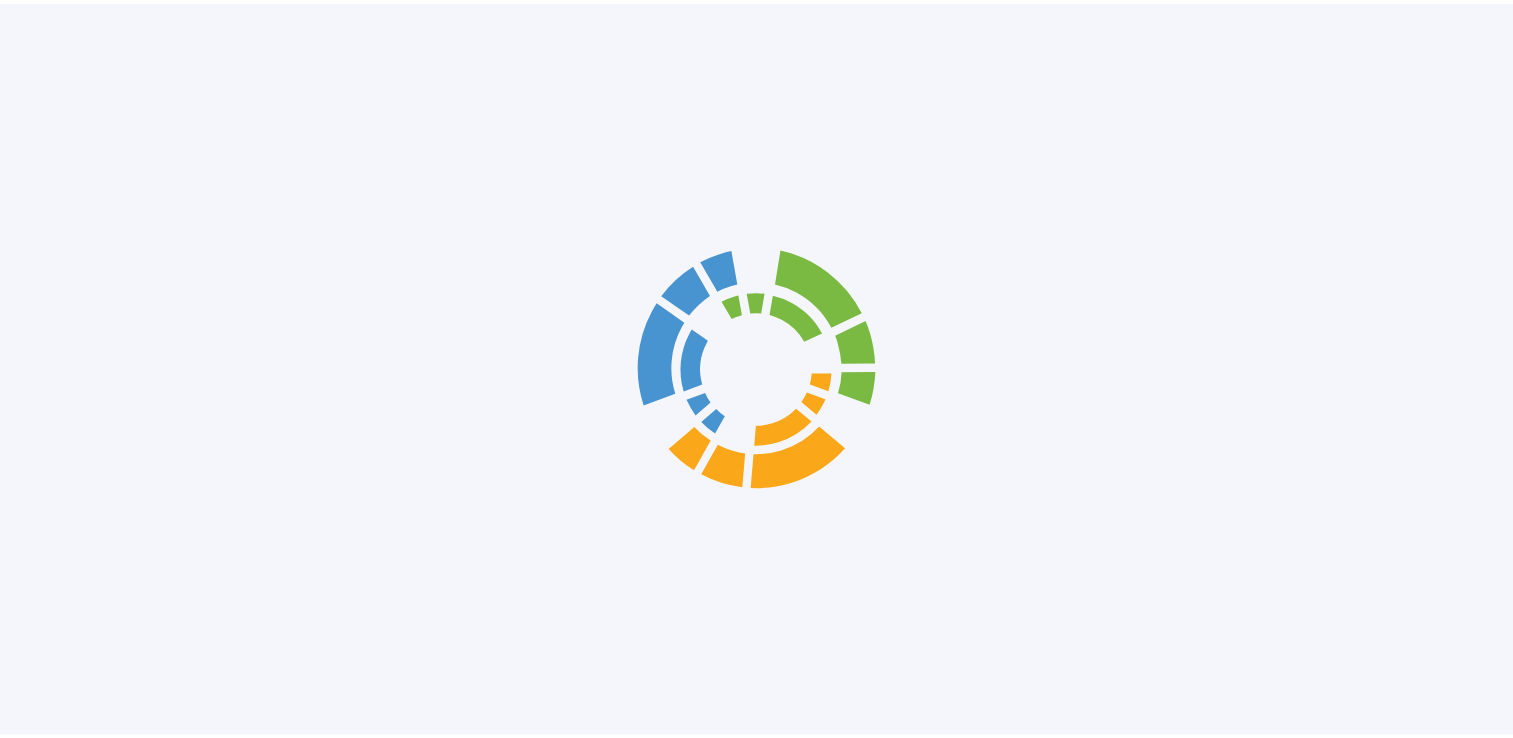 scroll, scrollTop: 0, scrollLeft: 0, axis: both 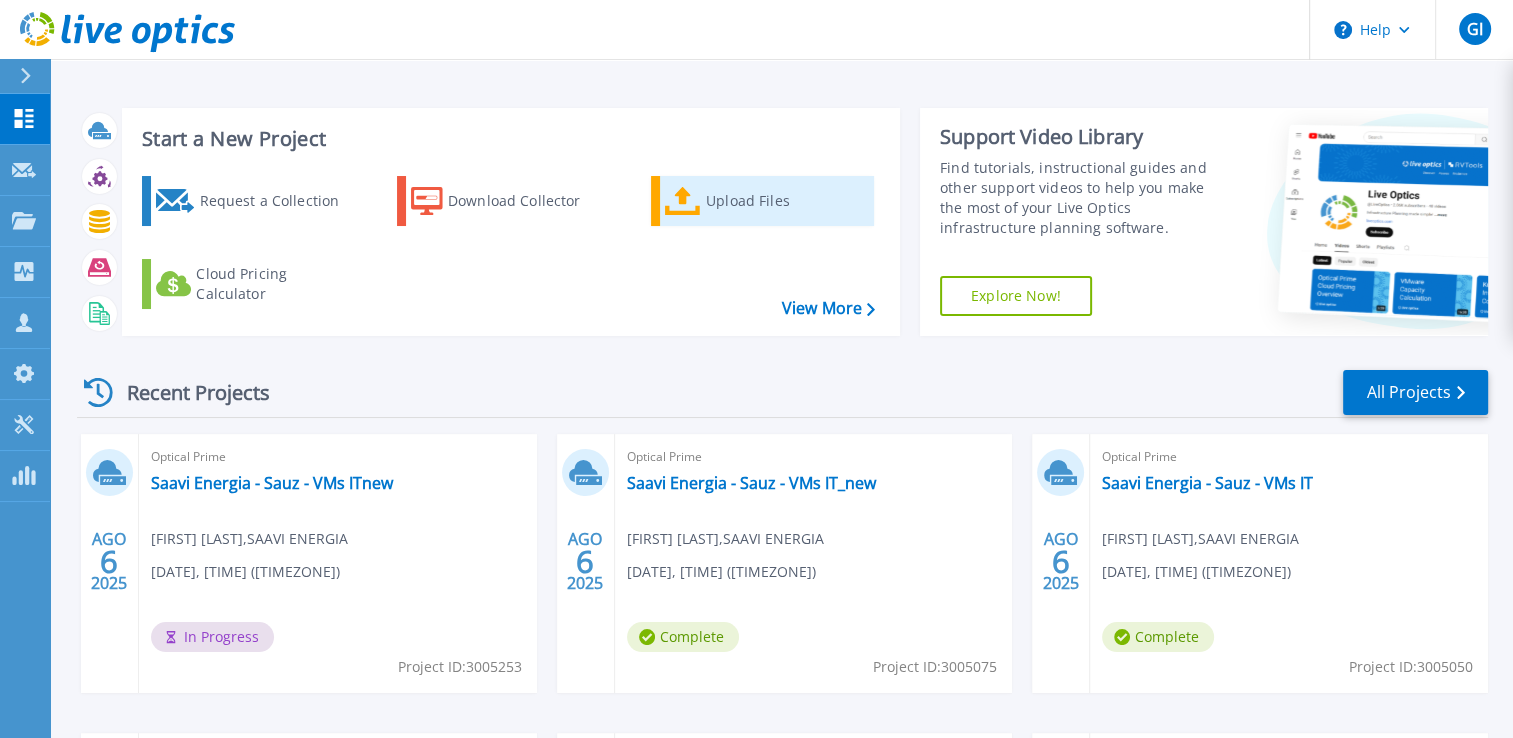 click on "Upload Files" at bounding box center [786, 201] 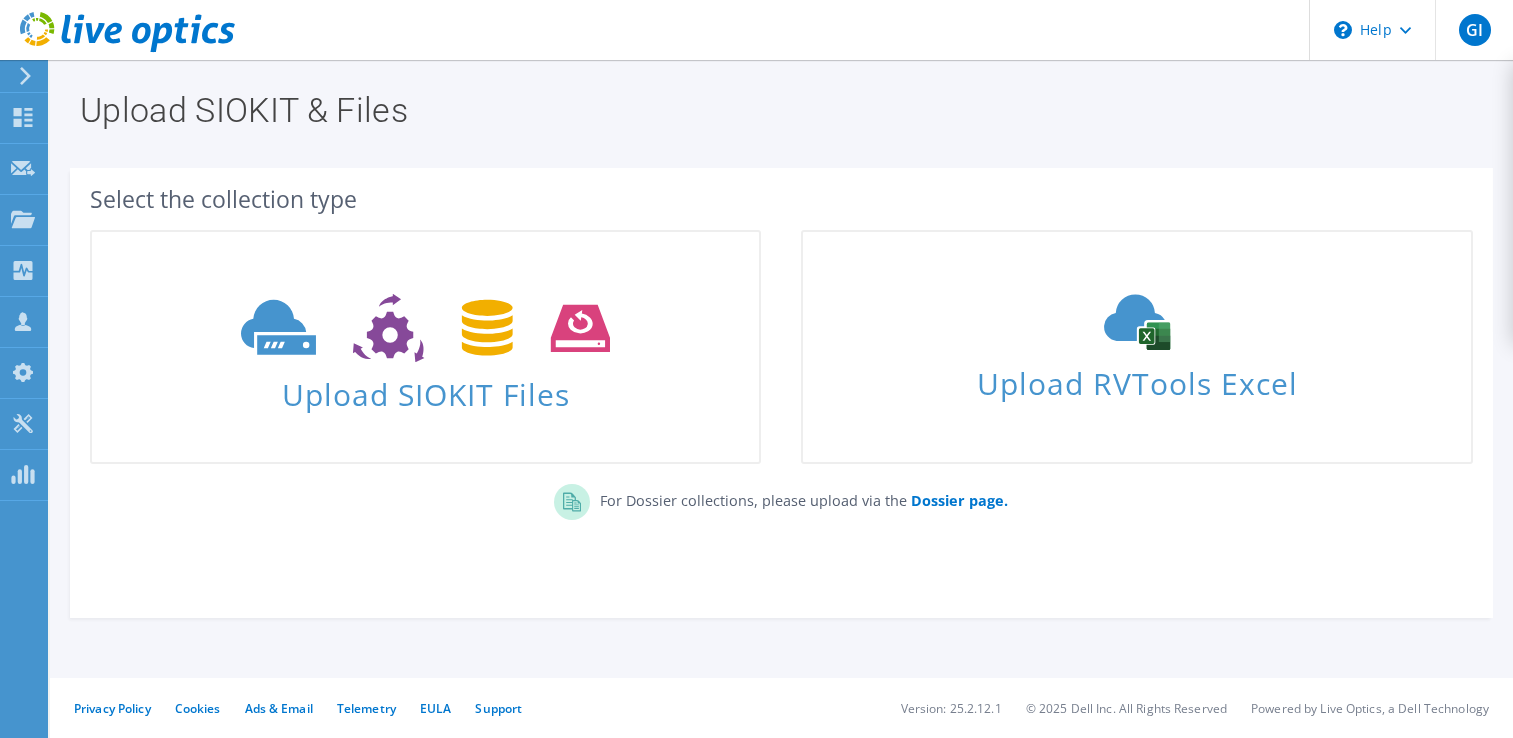 scroll, scrollTop: 0, scrollLeft: 0, axis: both 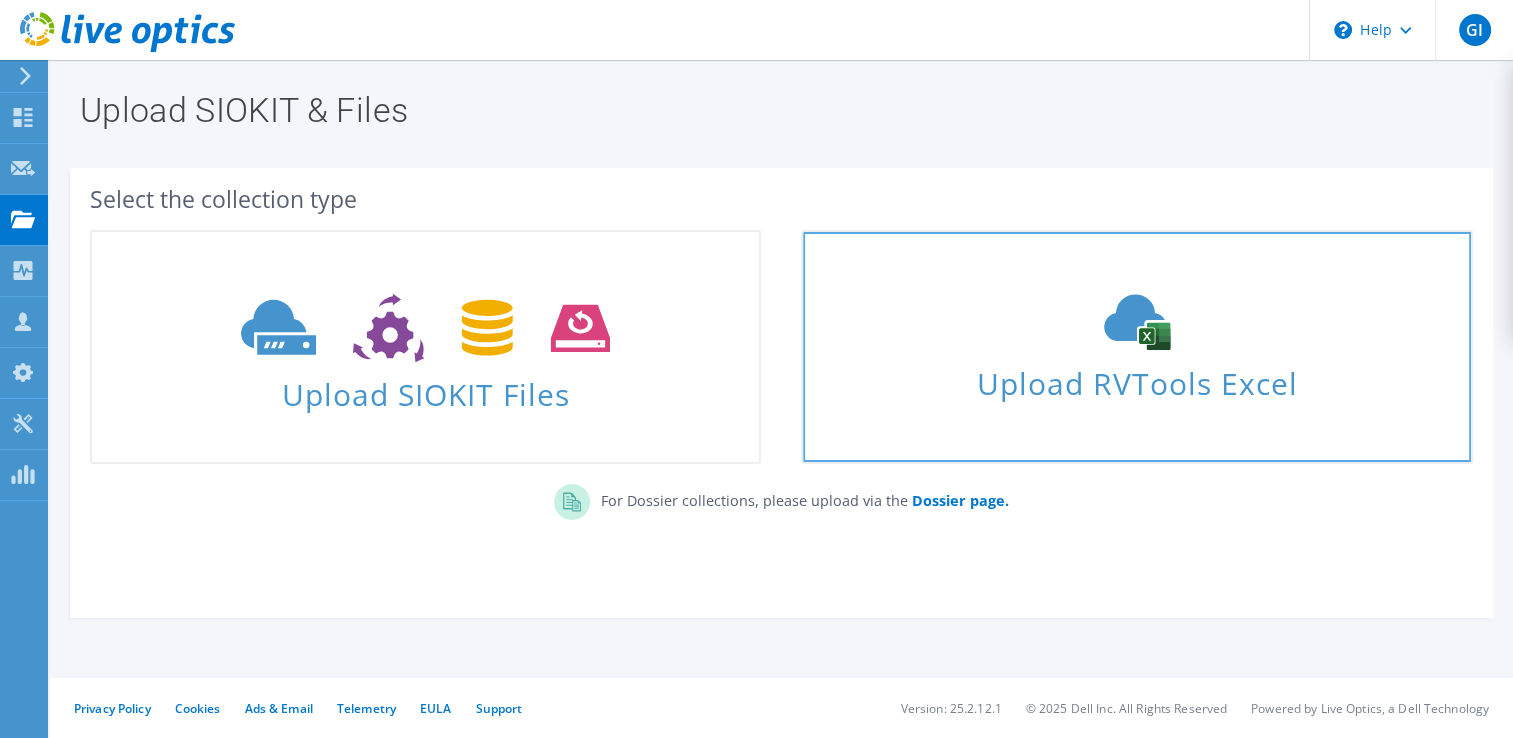 click 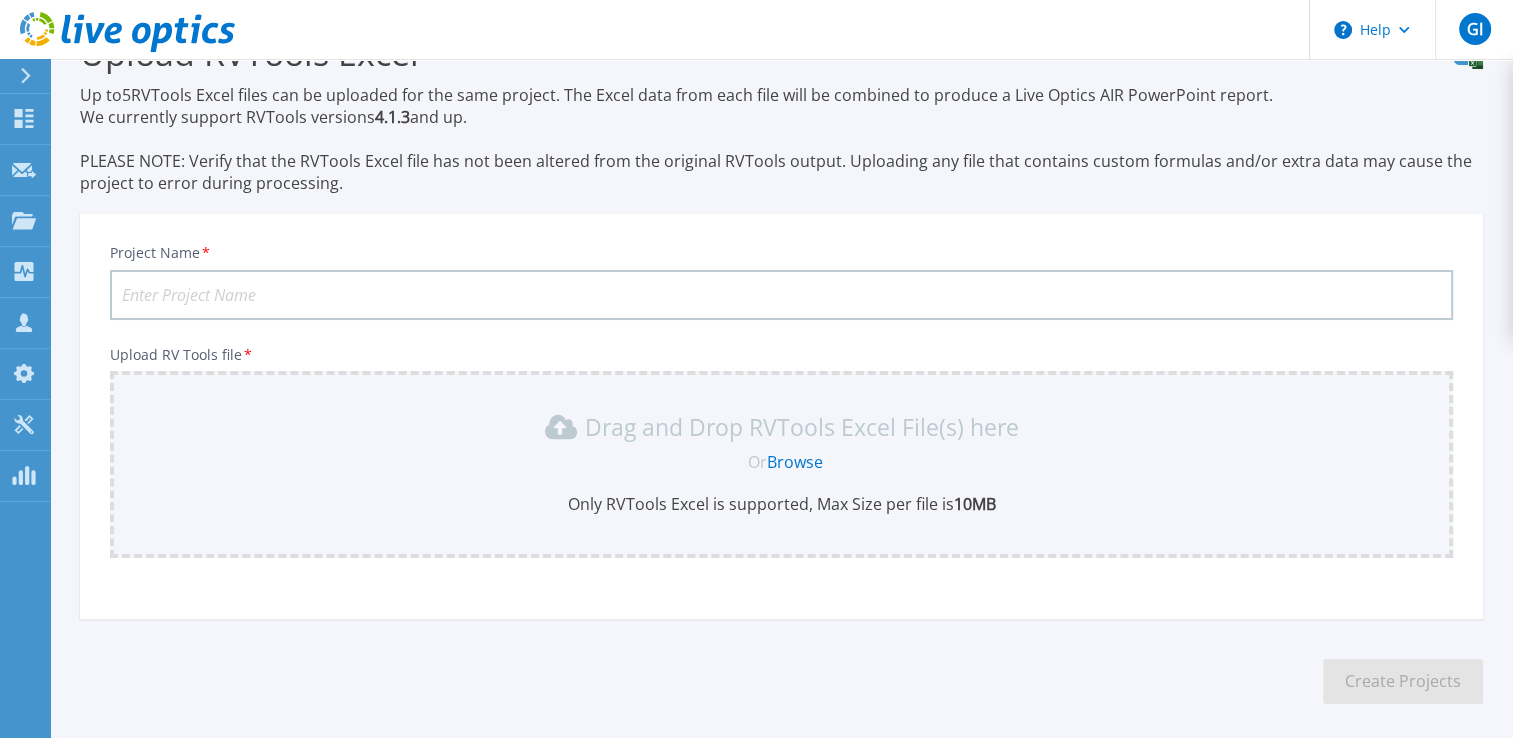 scroll, scrollTop: 144, scrollLeft: 0, axis: vertical 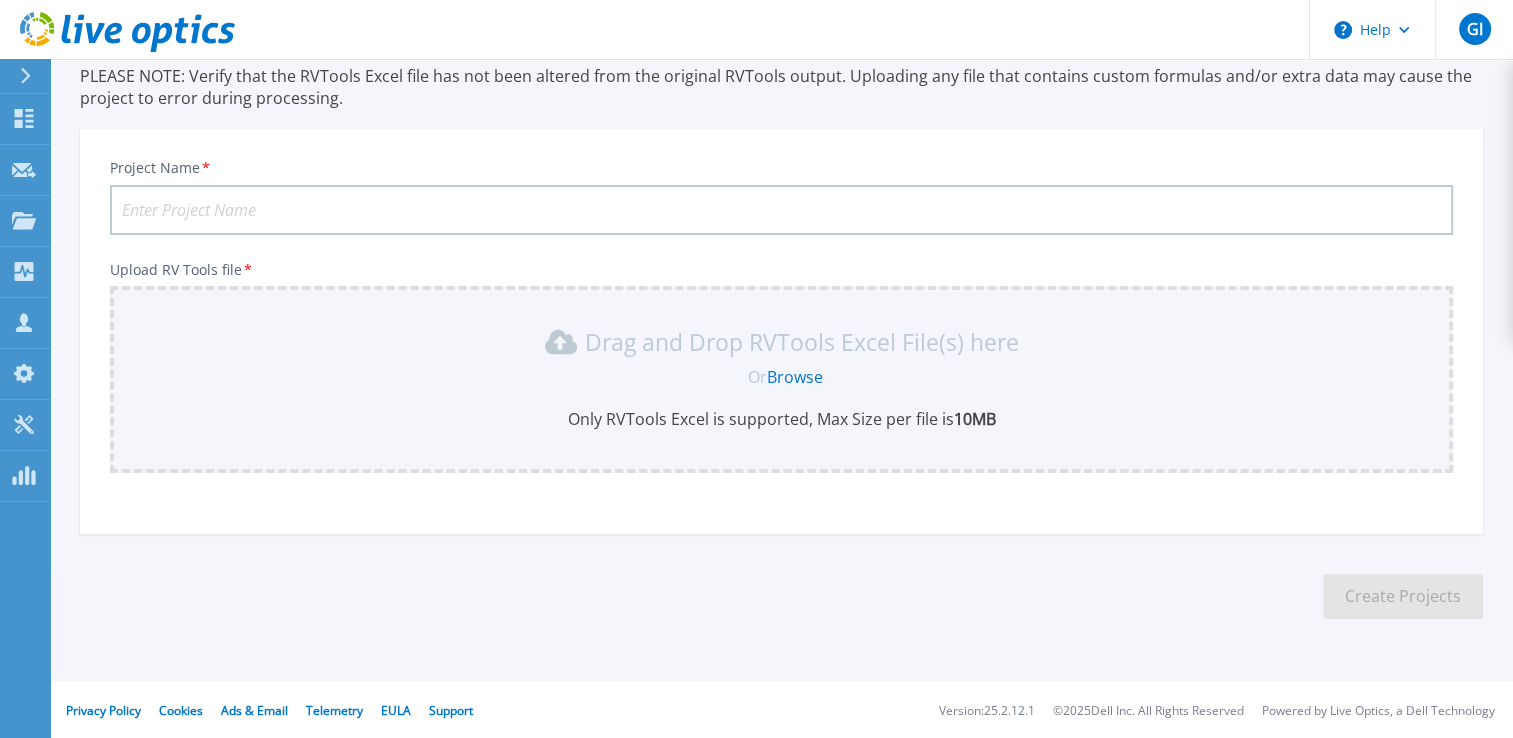 click on "Project Name *" at bounding box center (781, 210) 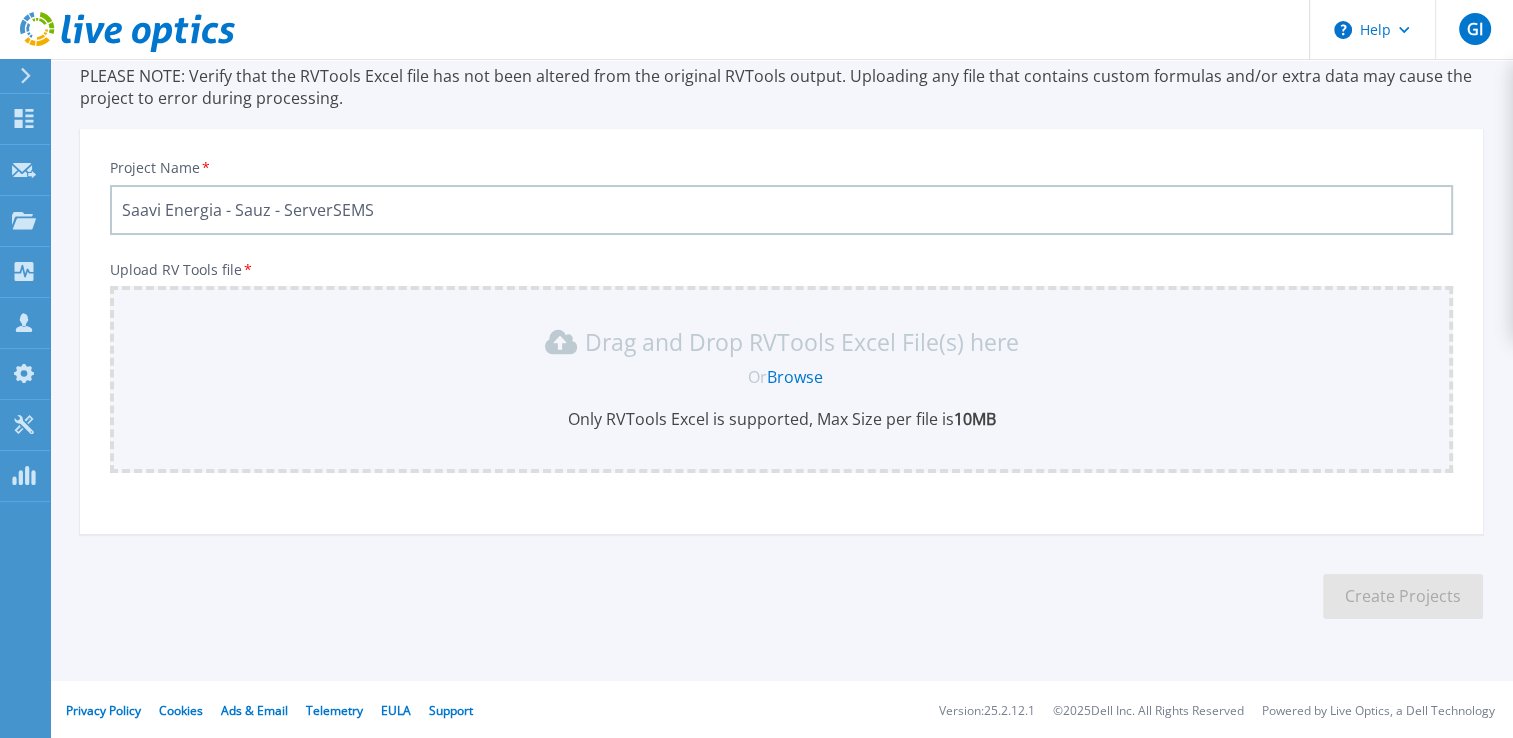 click on "Browse" at bounding box center [795, 377] 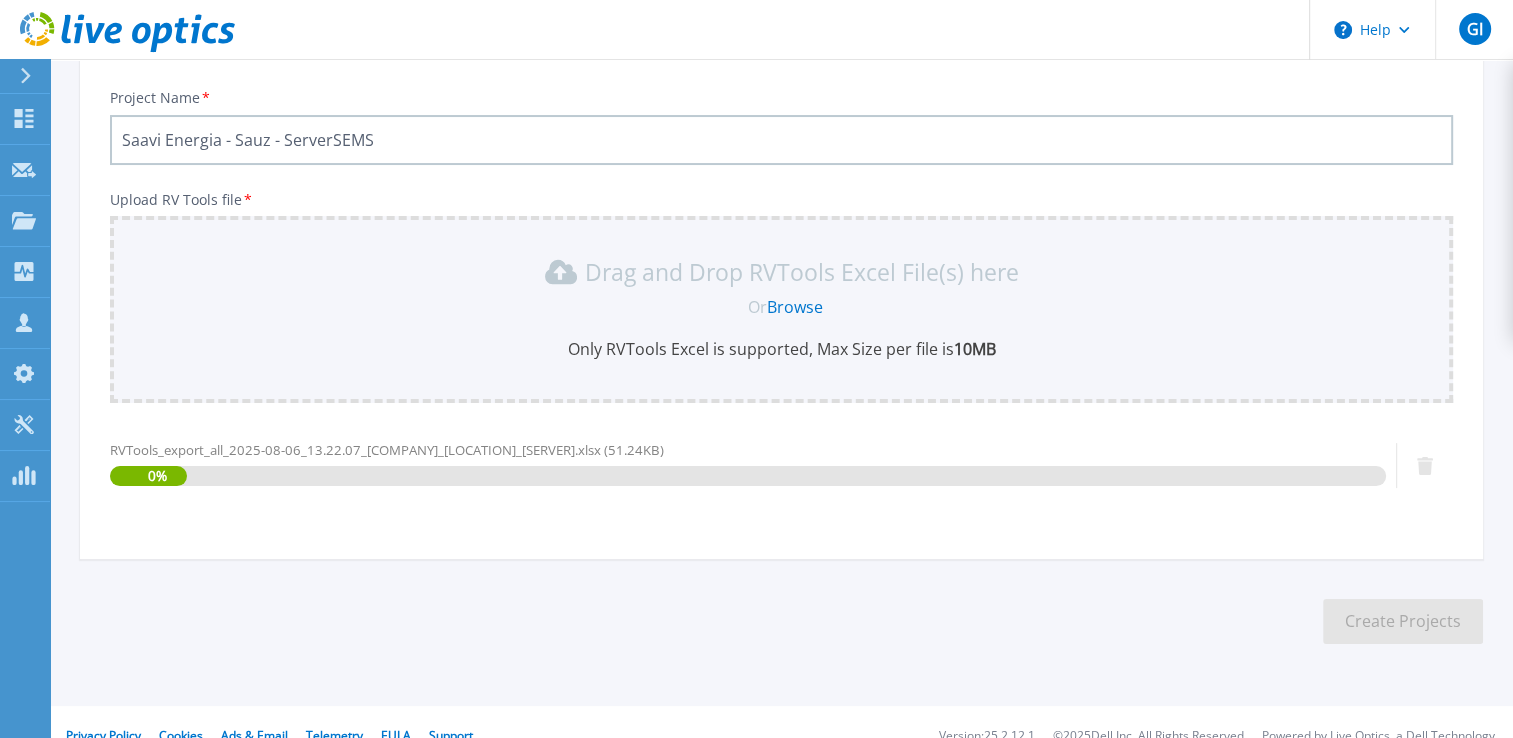 scroll, scrollTop: 240, scrollLeft: 0, axis: vertical 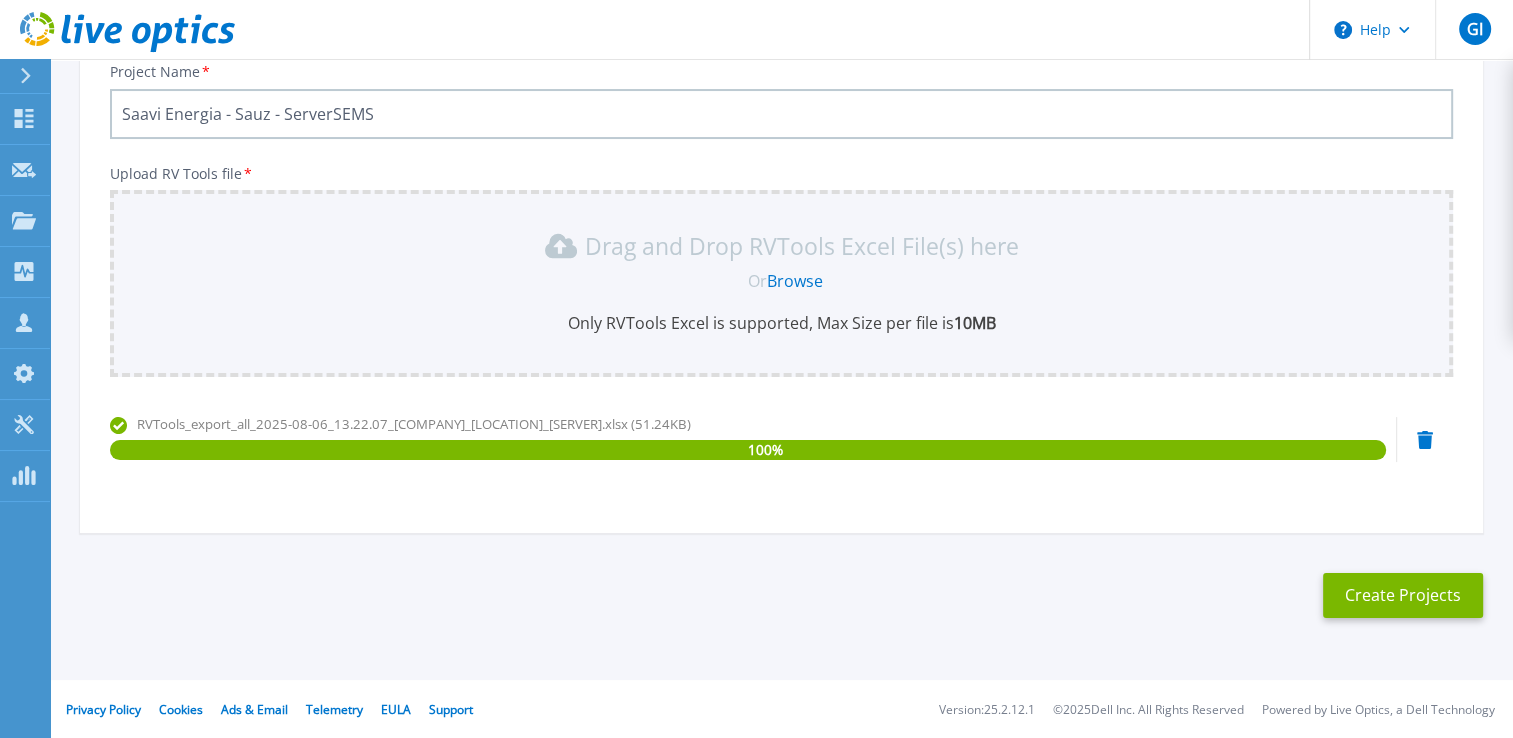 click on "Saavi Energia - Sauz - ServerSEMS" at bounding box center [781, 114] 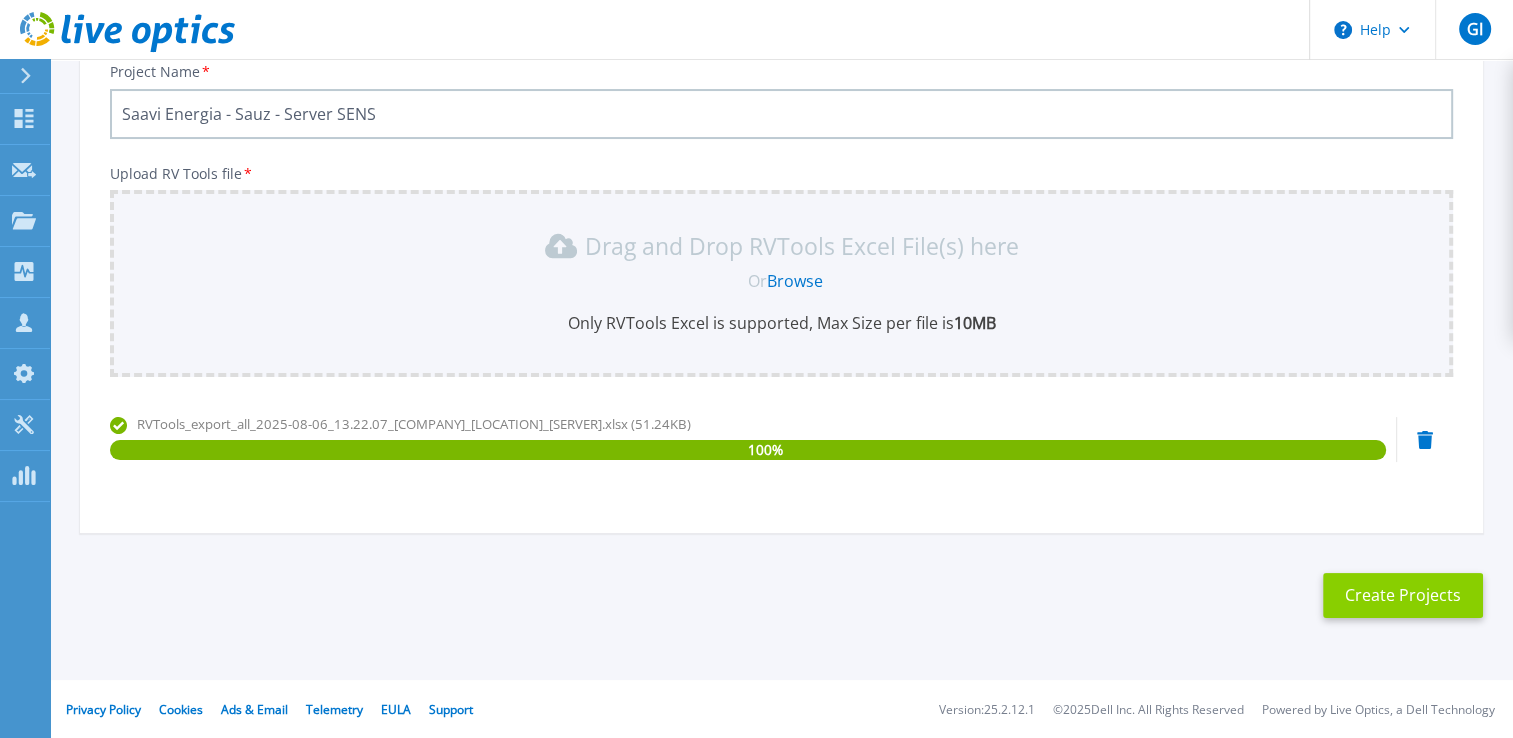 type on "Saavi Energia - Sauz - Server SENS" 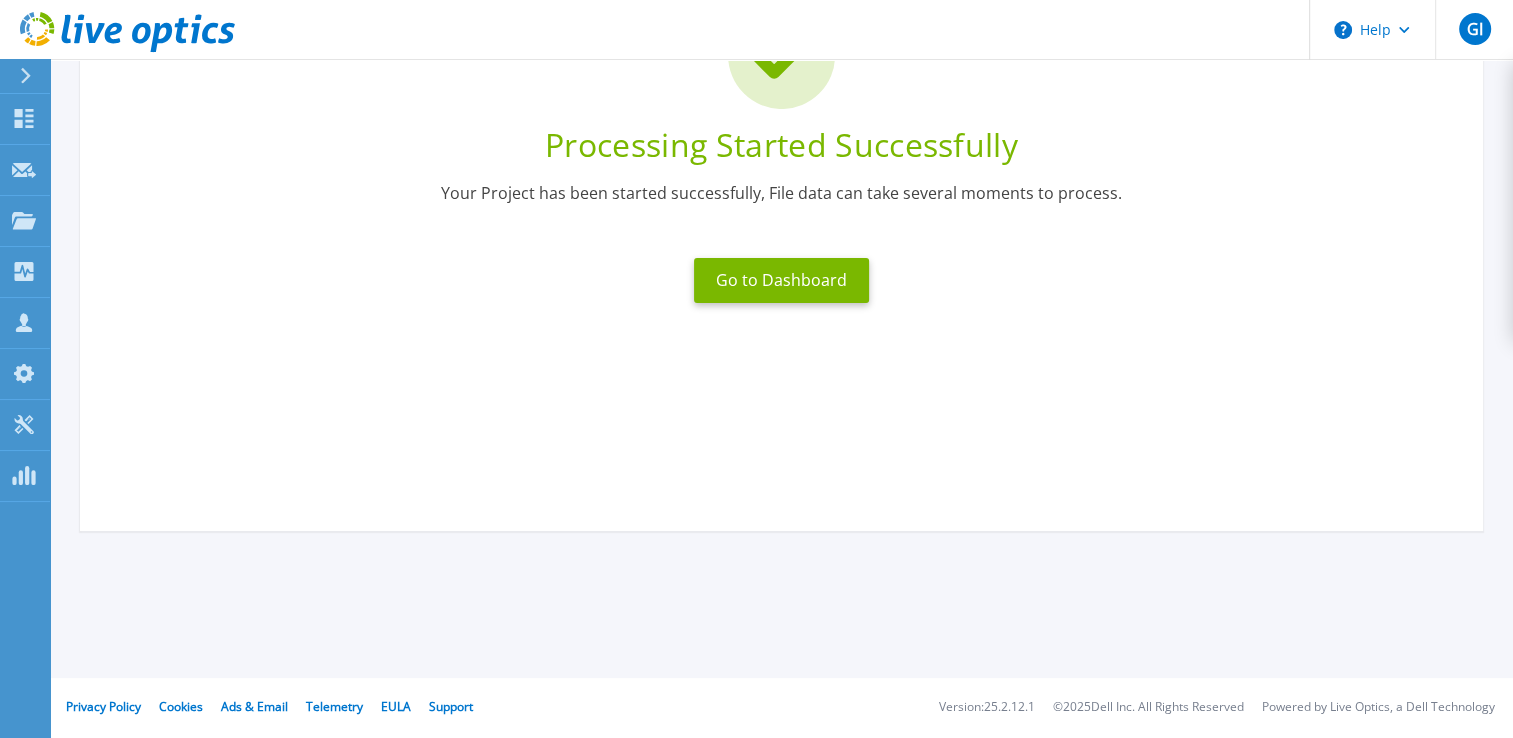 scroll, scrollTop: 211, scrollLeft: 0, axis: vertical 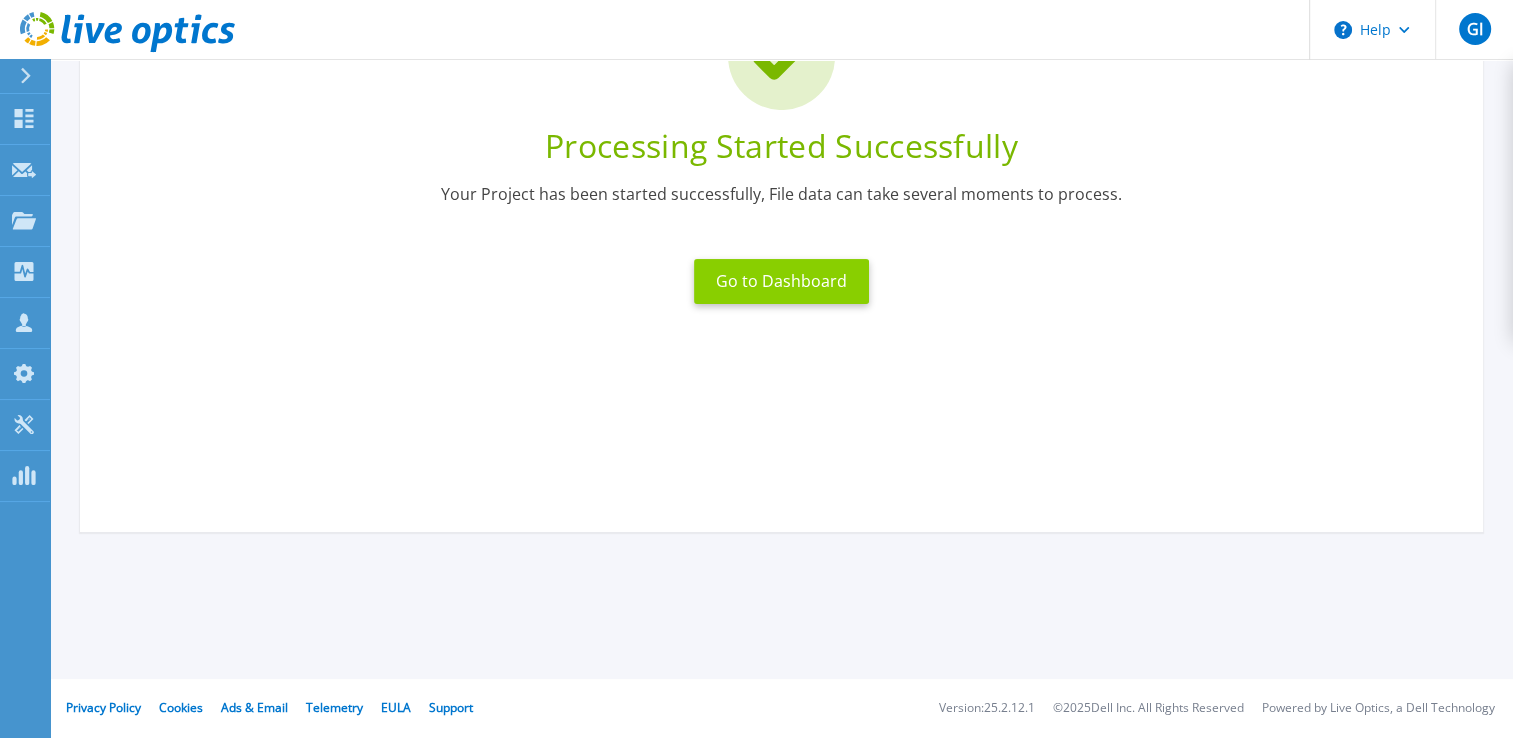 click on "Go to Dashboard" at bounding box center (781, 281) 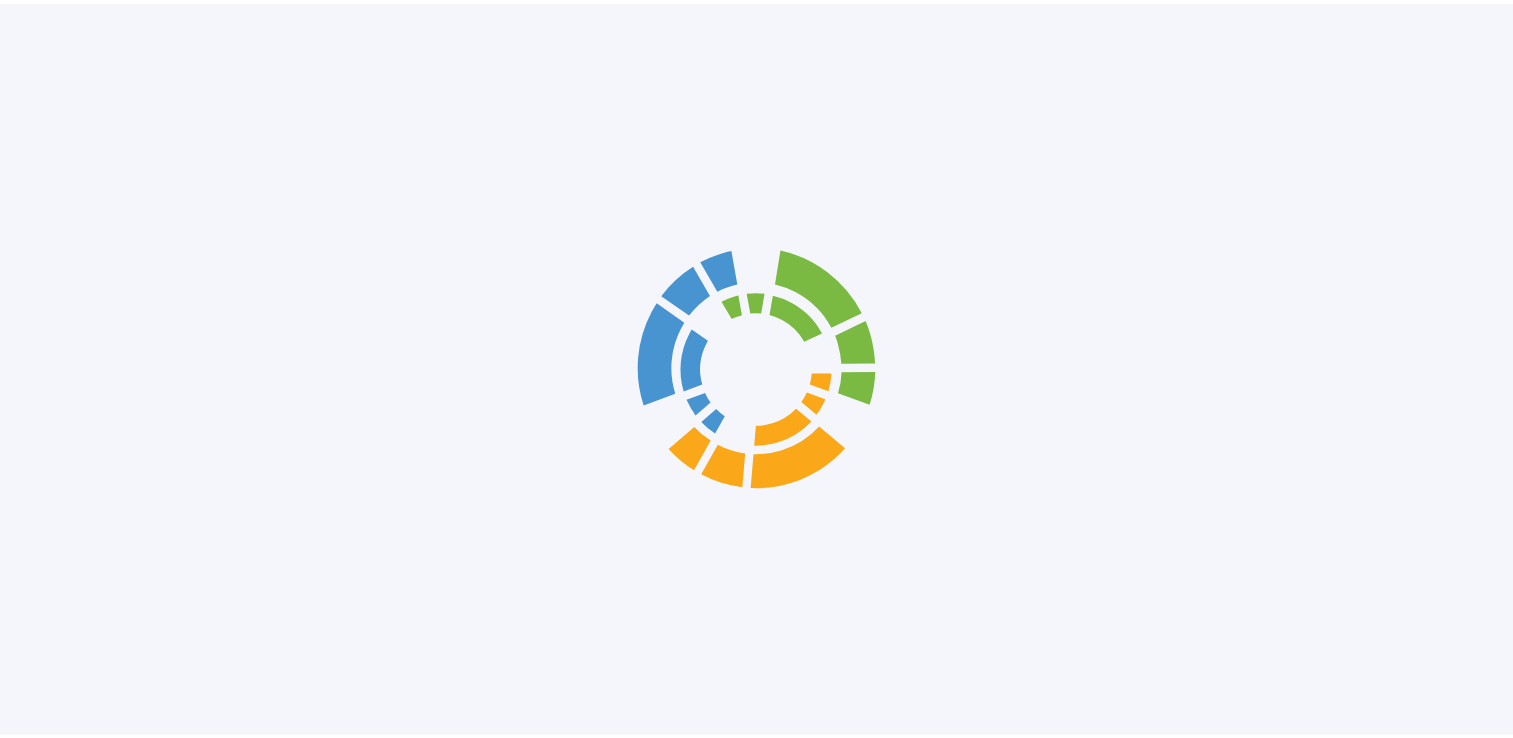 scroll, scrollTop: 0, scrollLeft: 0, axis: both 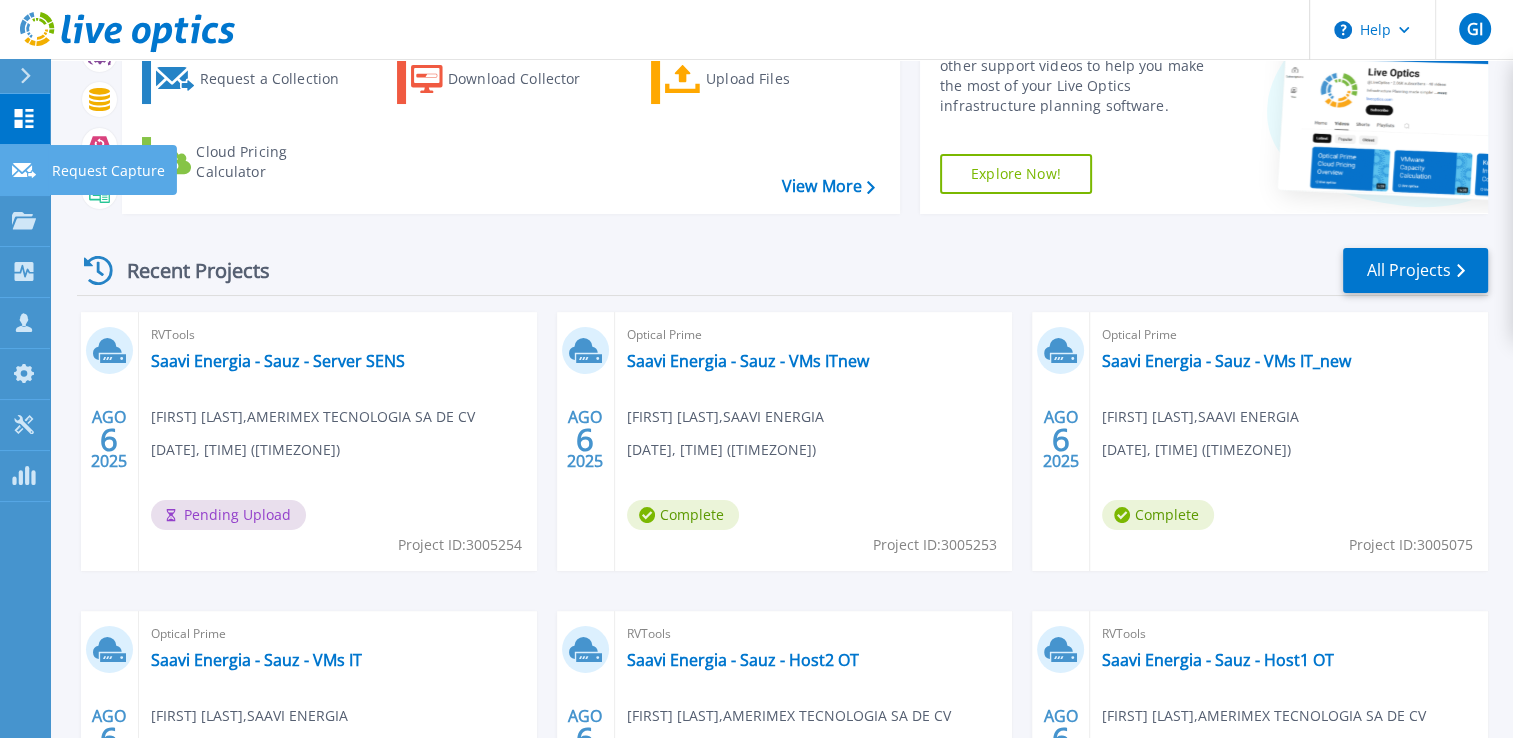 click on "Request Capture Request Capture" at bounding box center (25, 170) 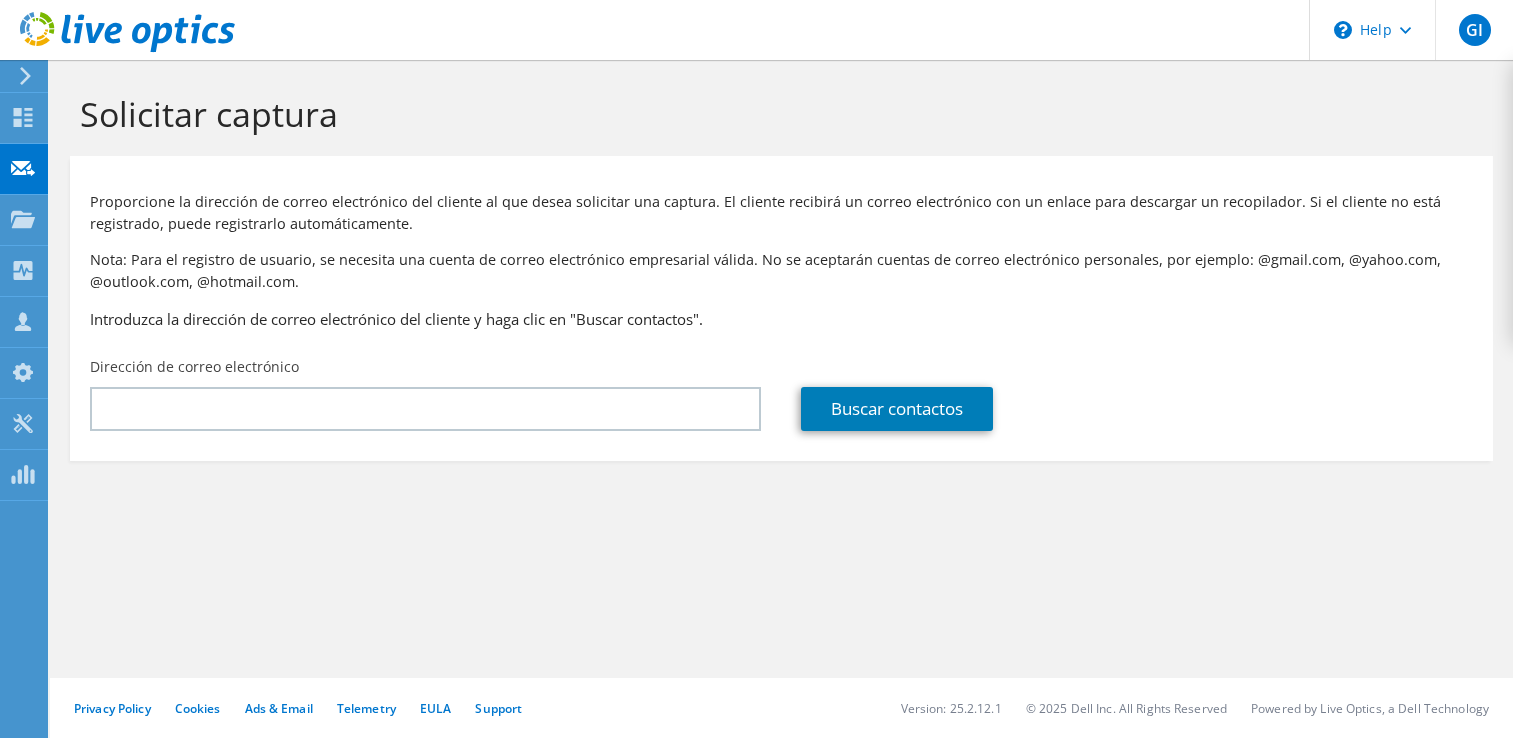 scroll, scrollTop: 0, scrollLeft: 0, axis: both 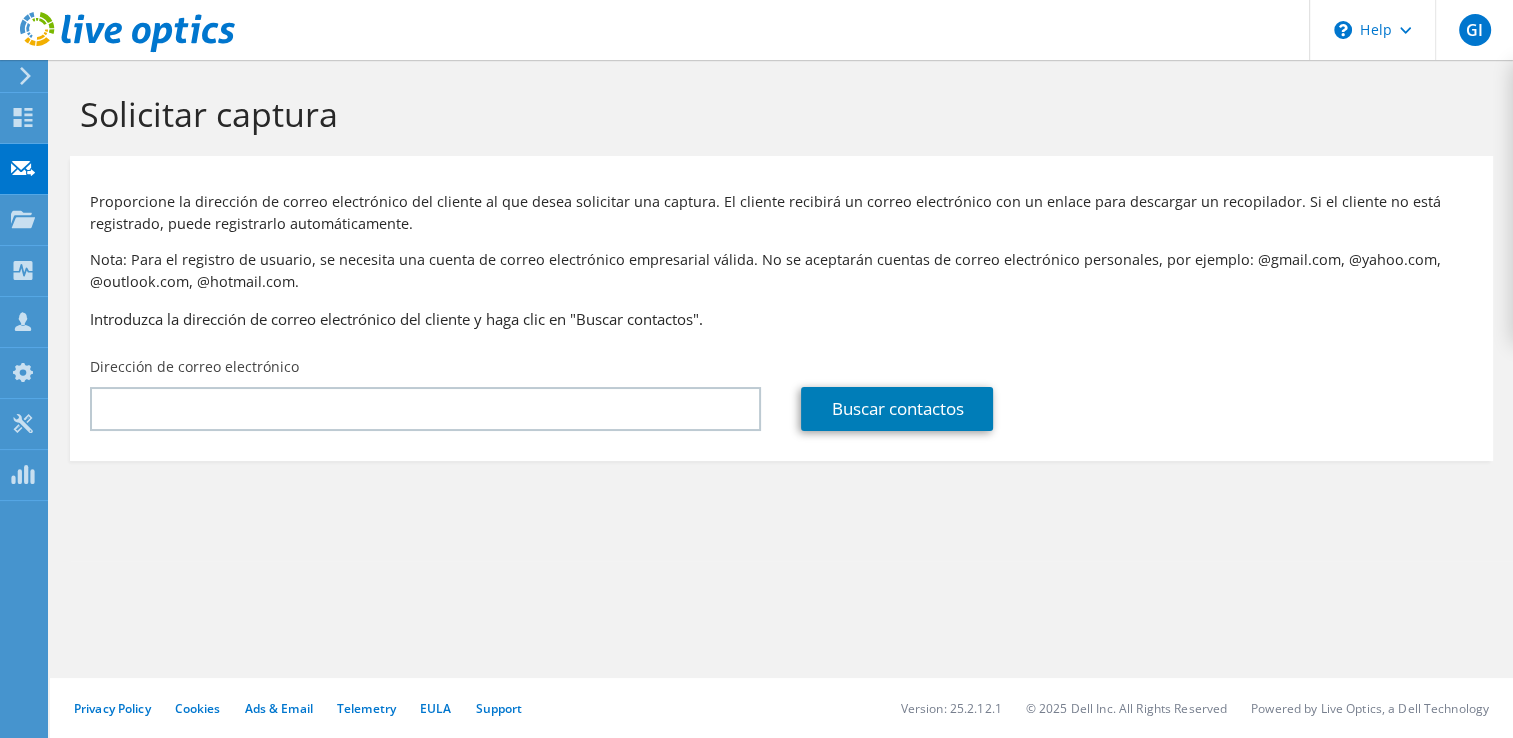 click 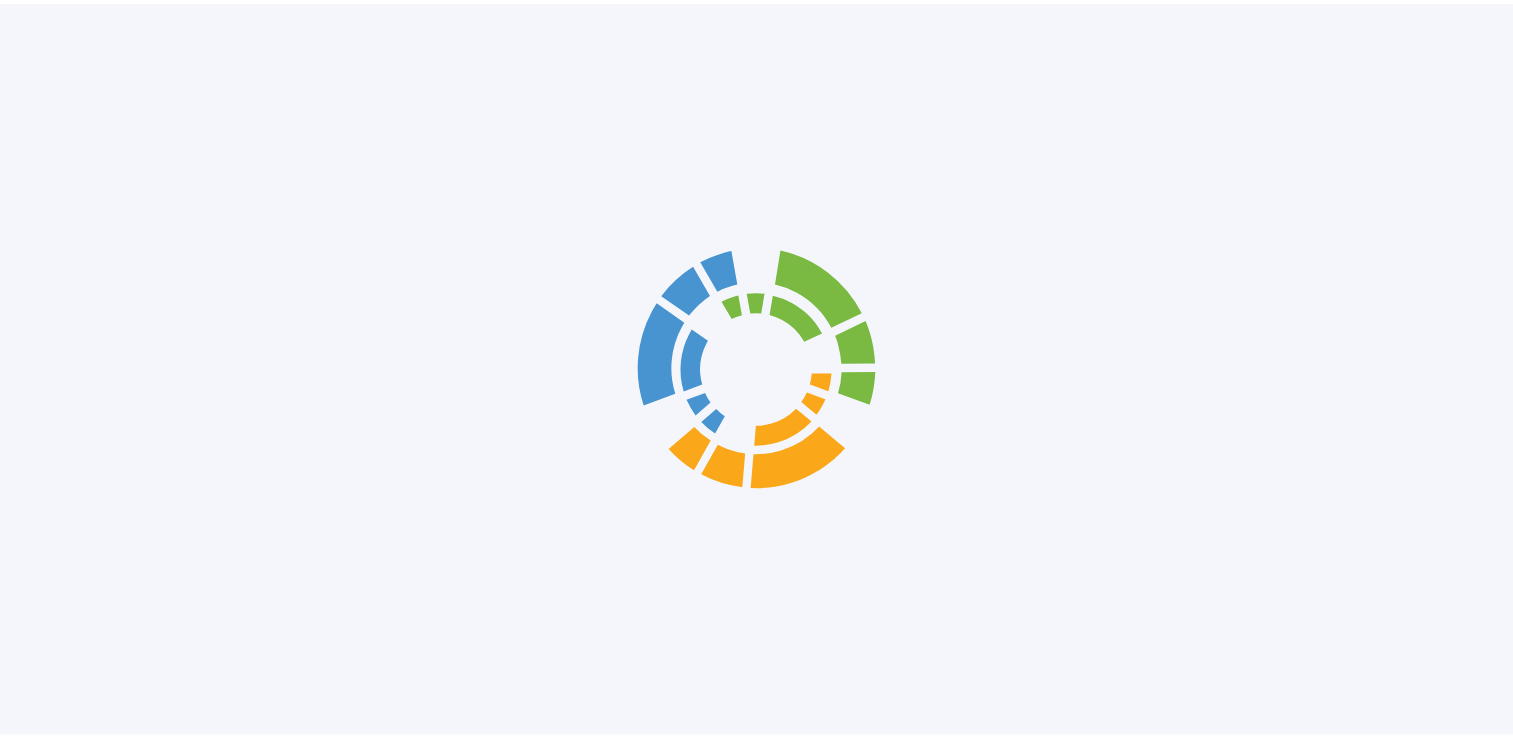 scroll, scrollTop: 0, scrollLeft: 0, axis: both 